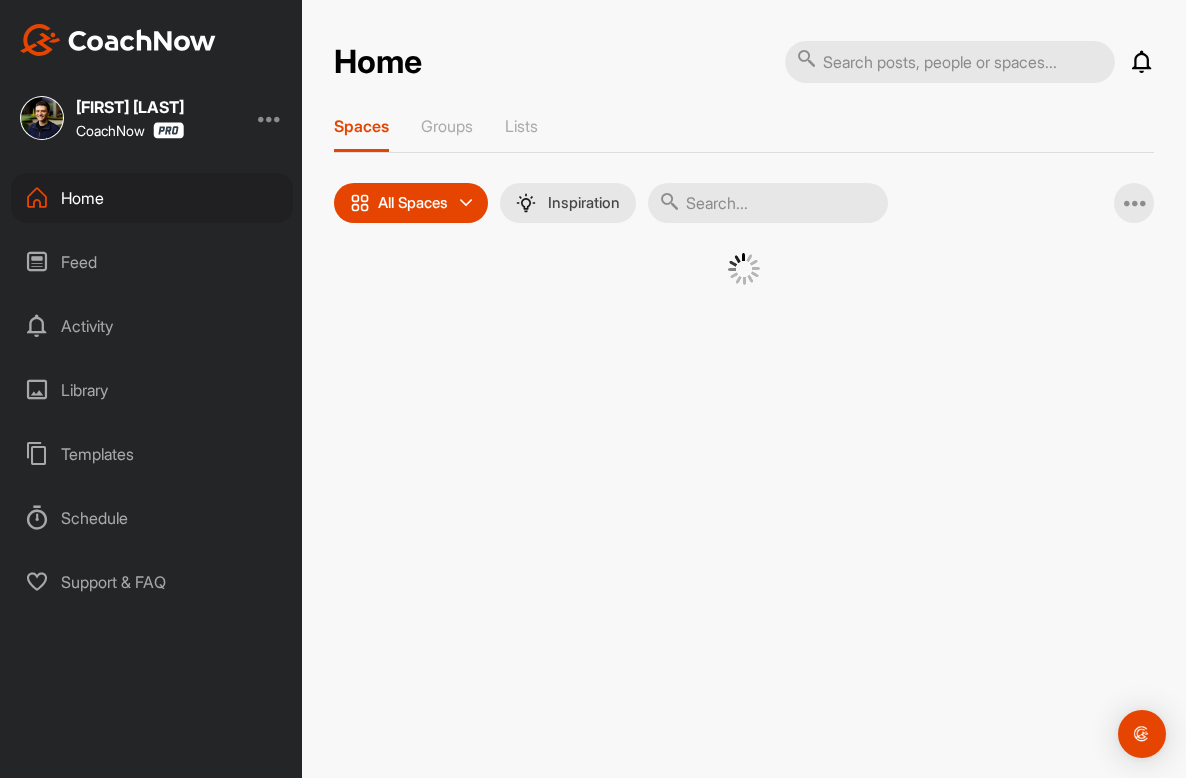 scroll, scrollTop: 0, scrollLeft: 0, axis: both 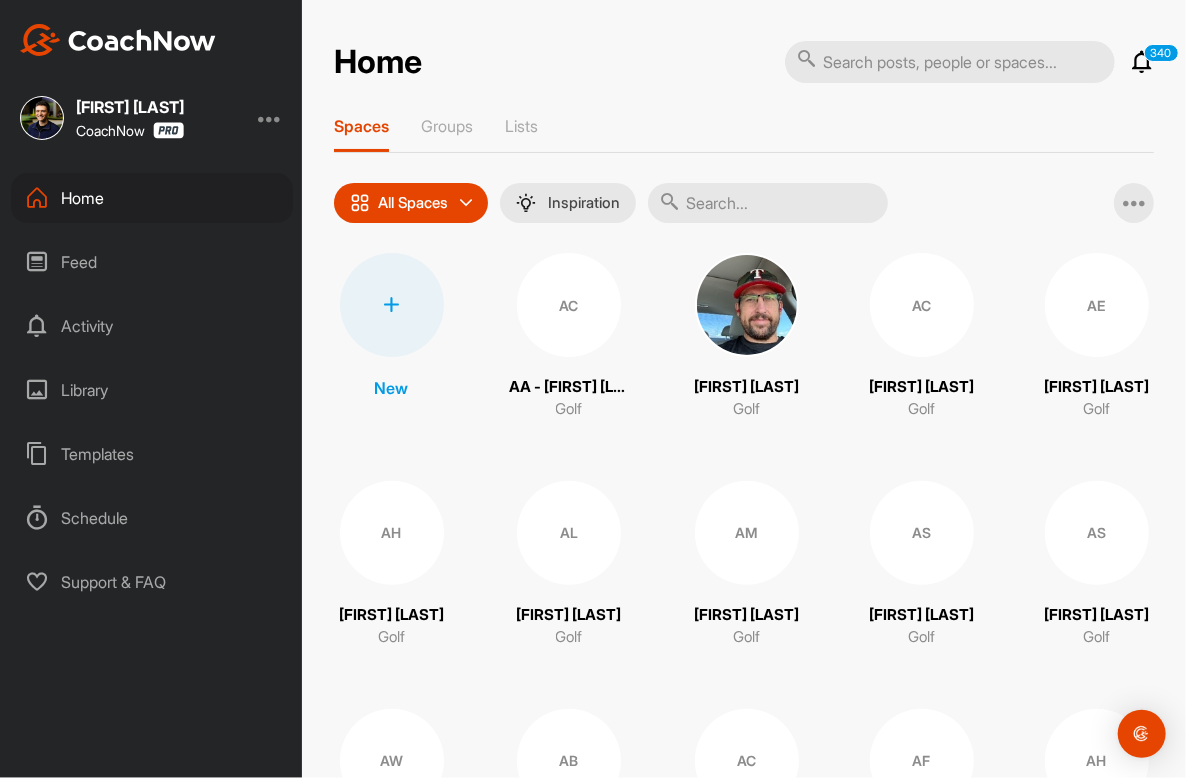 click at bounding box center (768, 203) 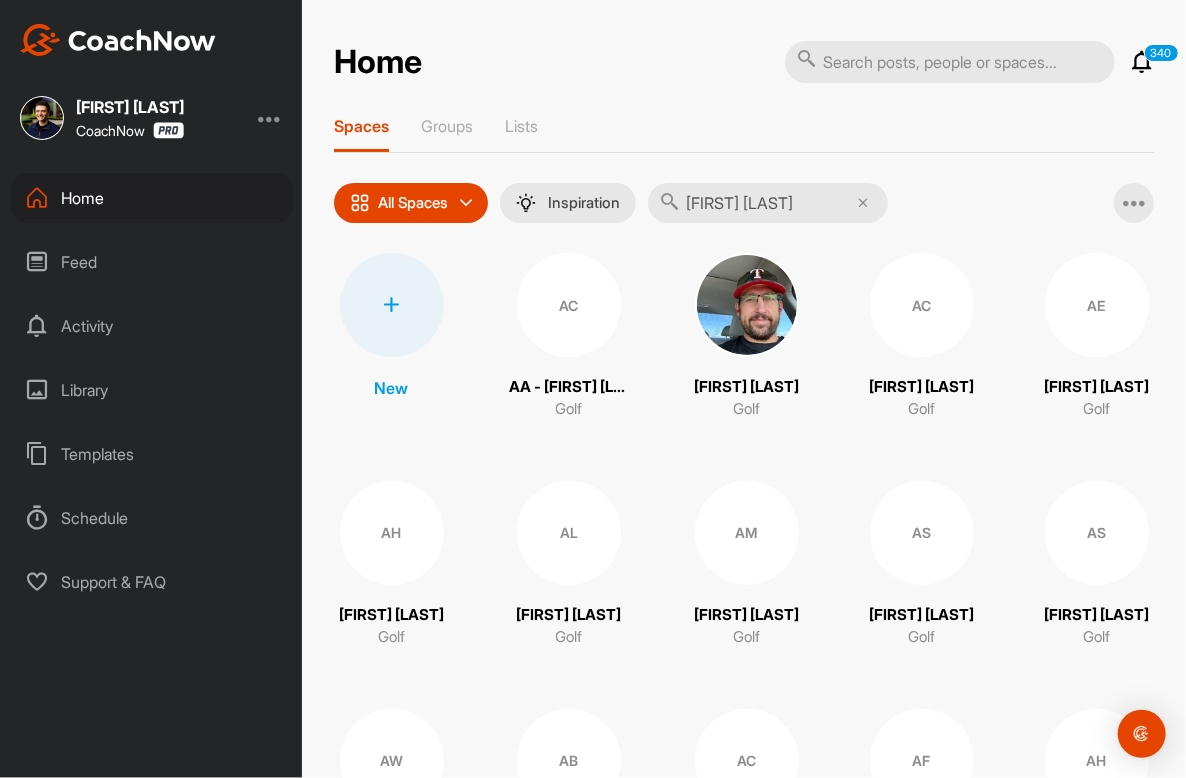 type on "[FIRST] [LAST]" 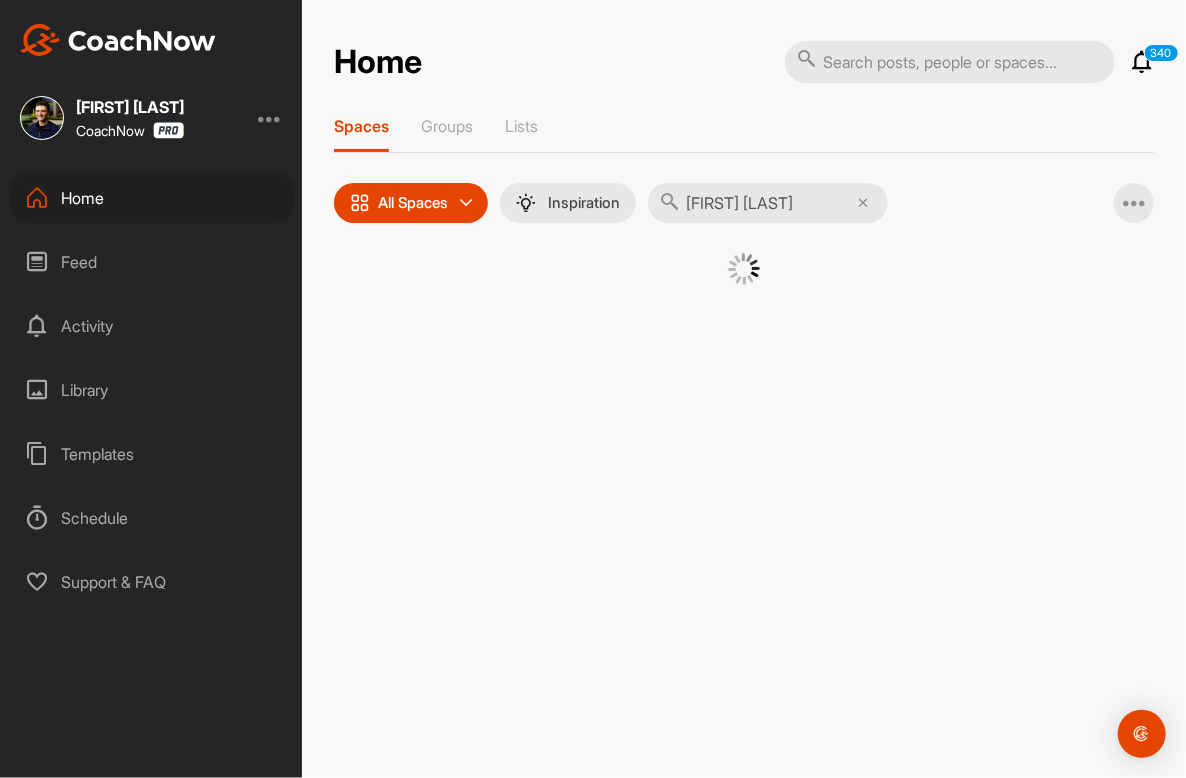 click on "[FIRST] [LAST]" at bounding box center (768, 203) 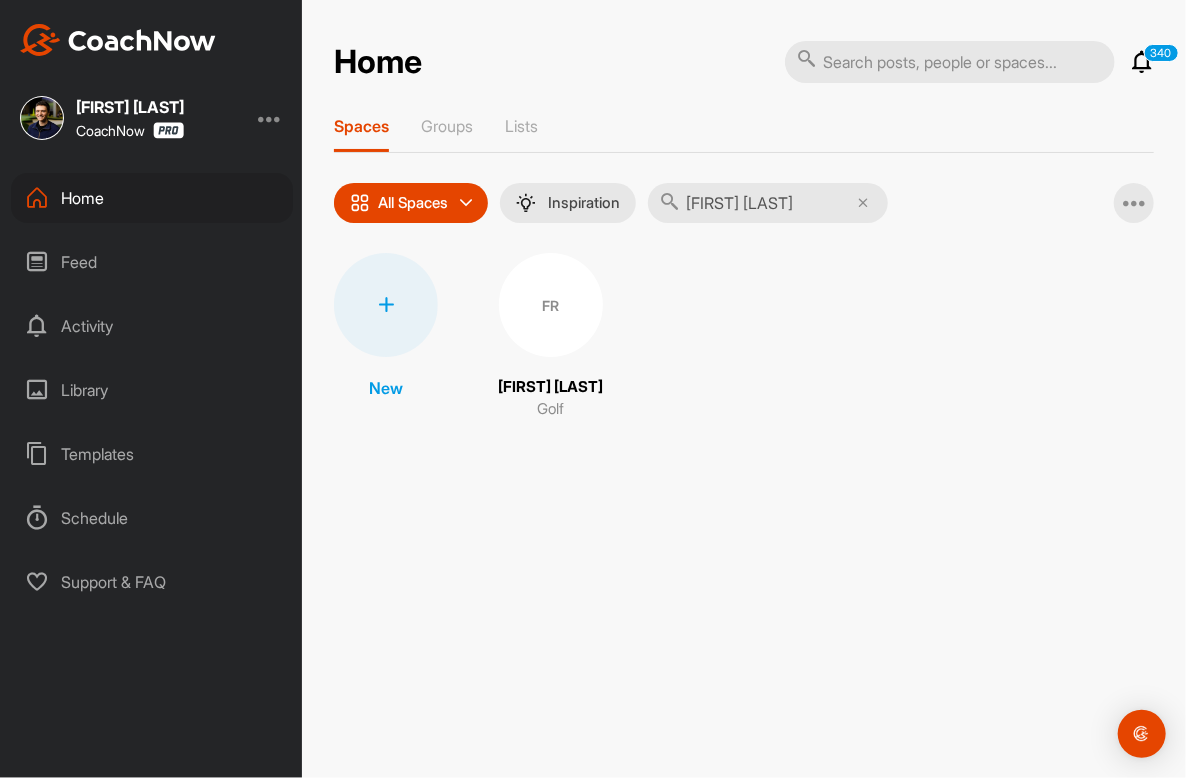 click on "FR" at bounding box center [551, 305] 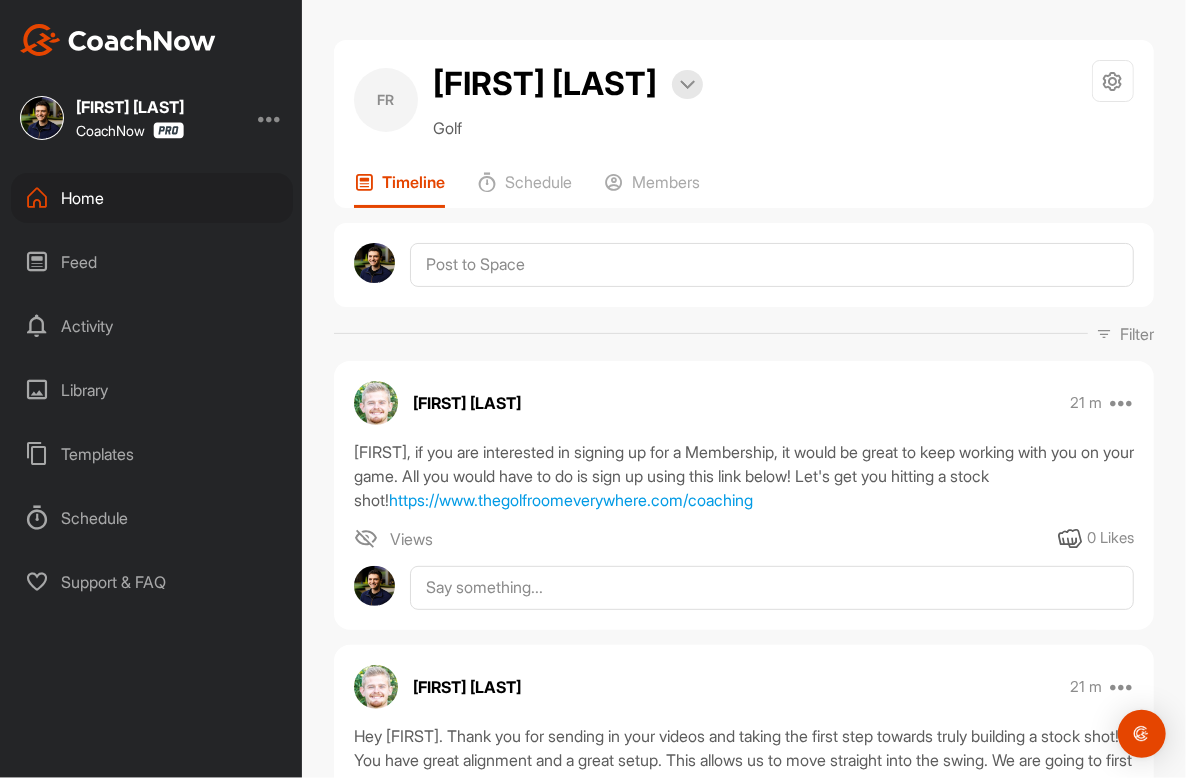 click on "Home" at bounding box center [152, 198] 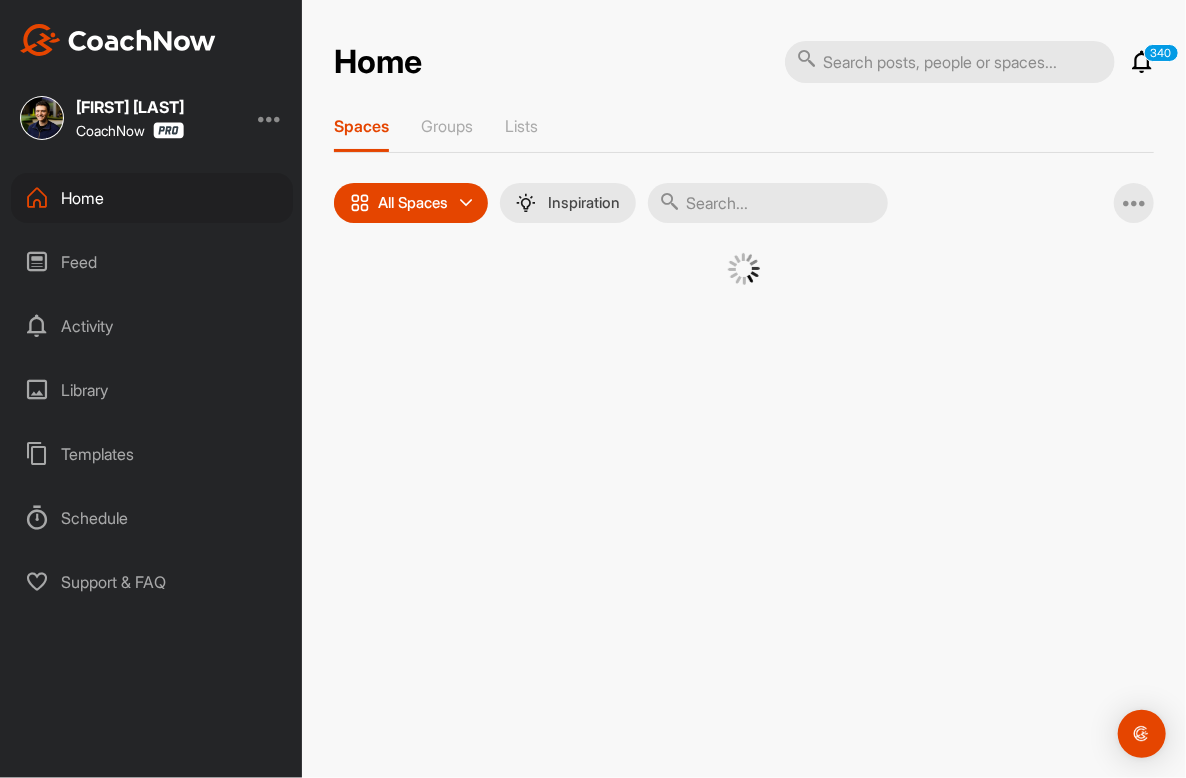 click at bounding box center [768, 203] 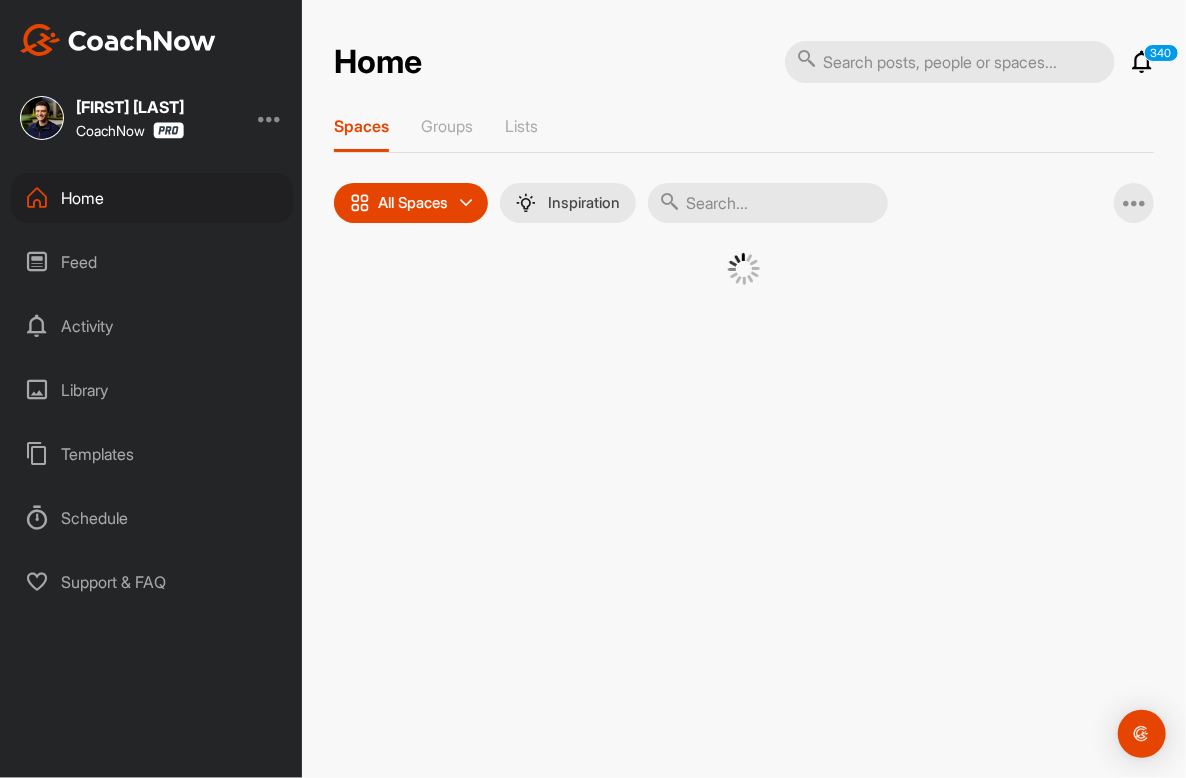 paste on "[FIRST] [LAST]" 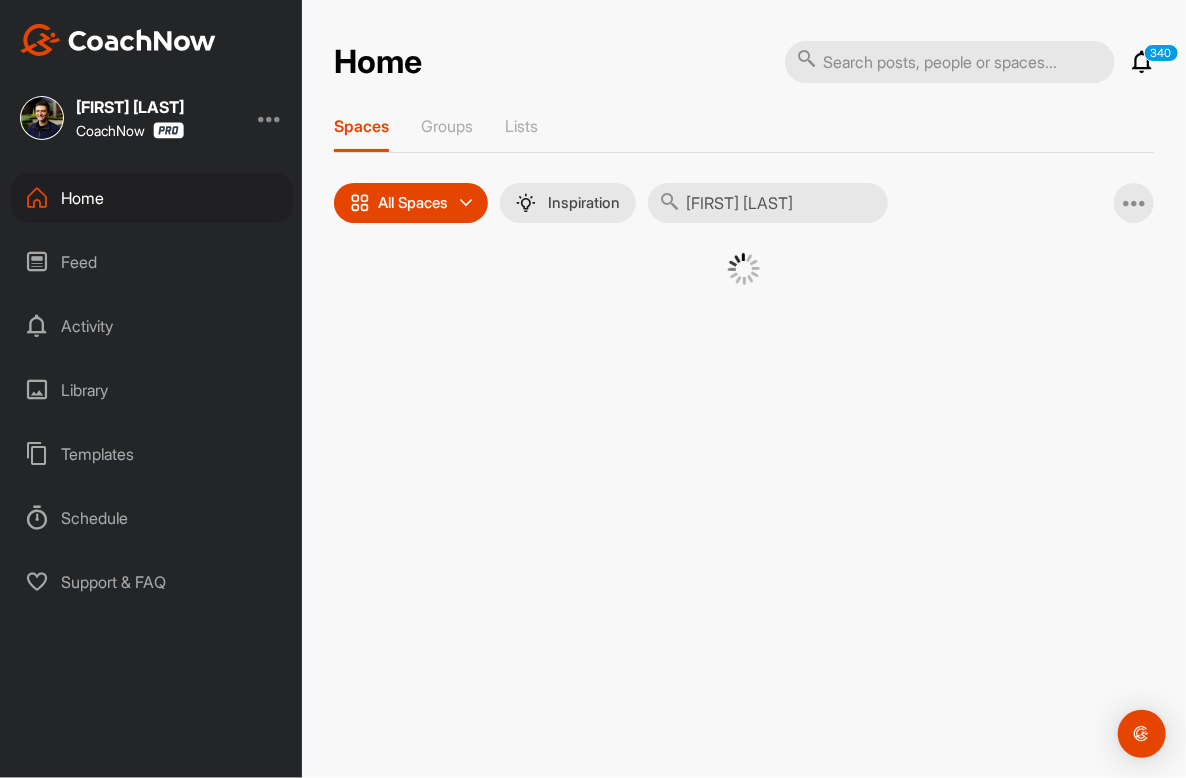 type on "[FIRST] [LAST]" 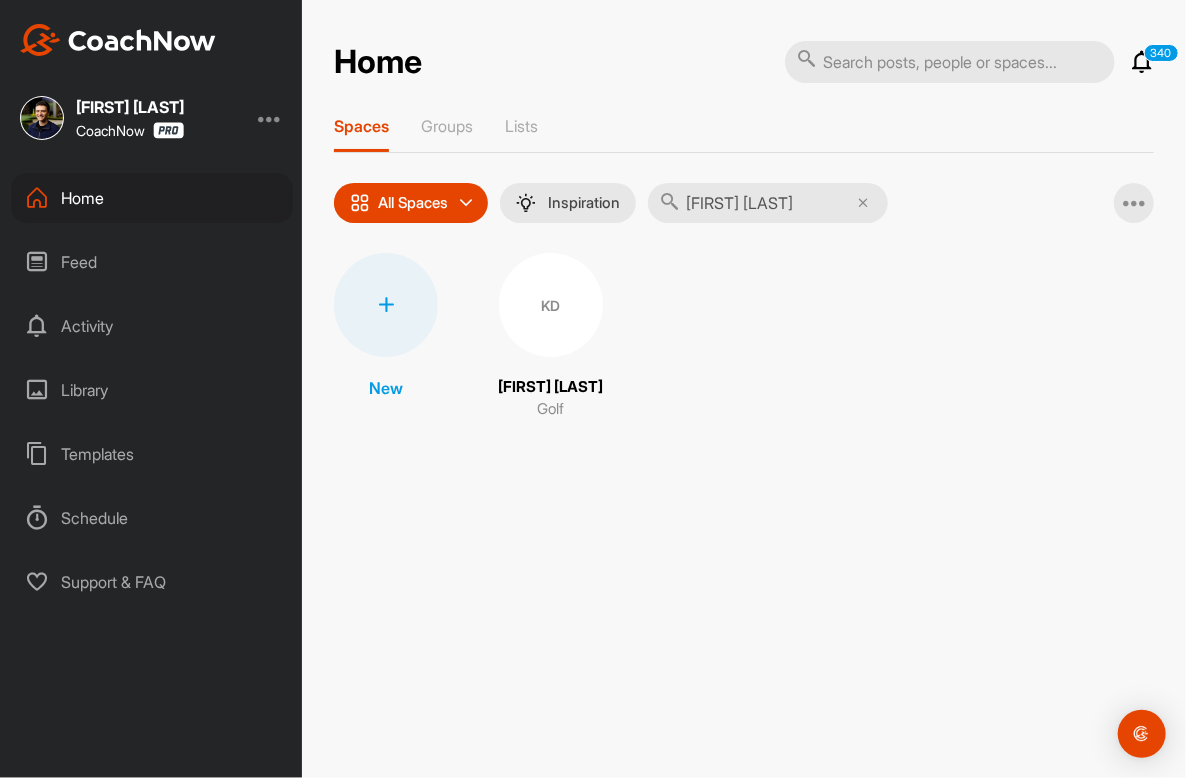 click on "KD" at bounding box center (551, 305) 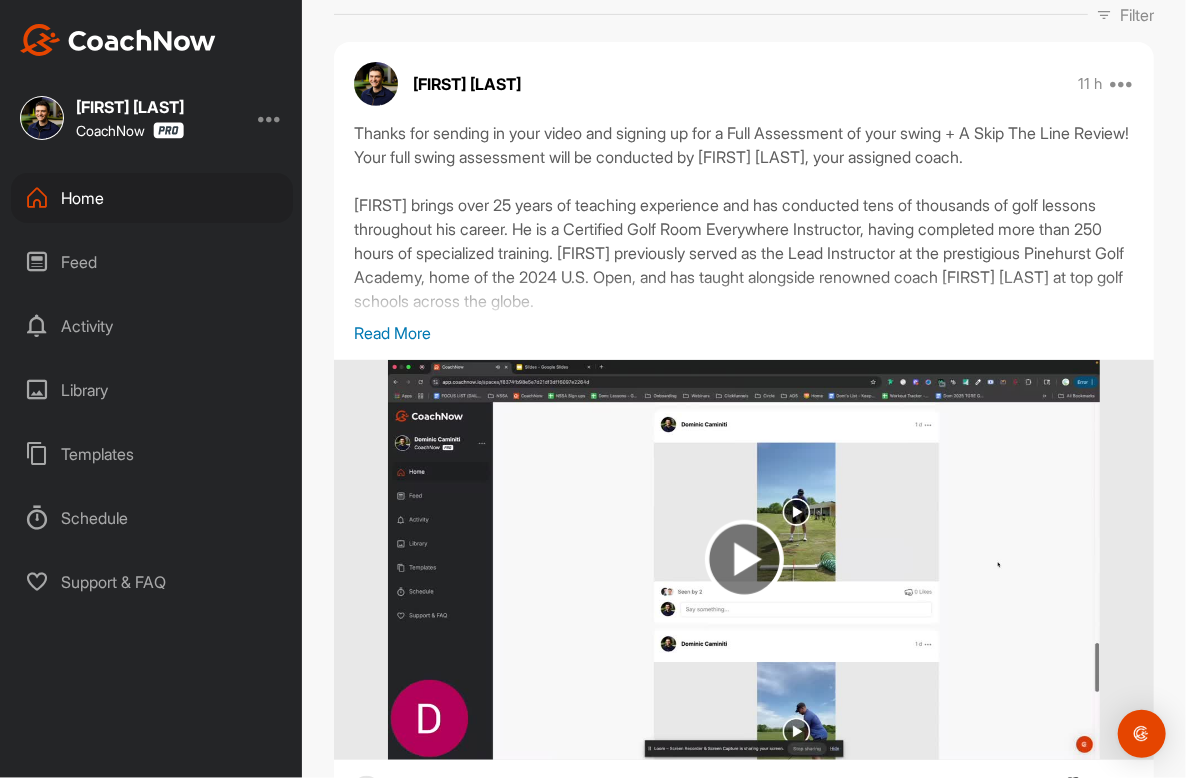 scroll, scrollTop: 74, scrollLeft: 0, axis: vertical 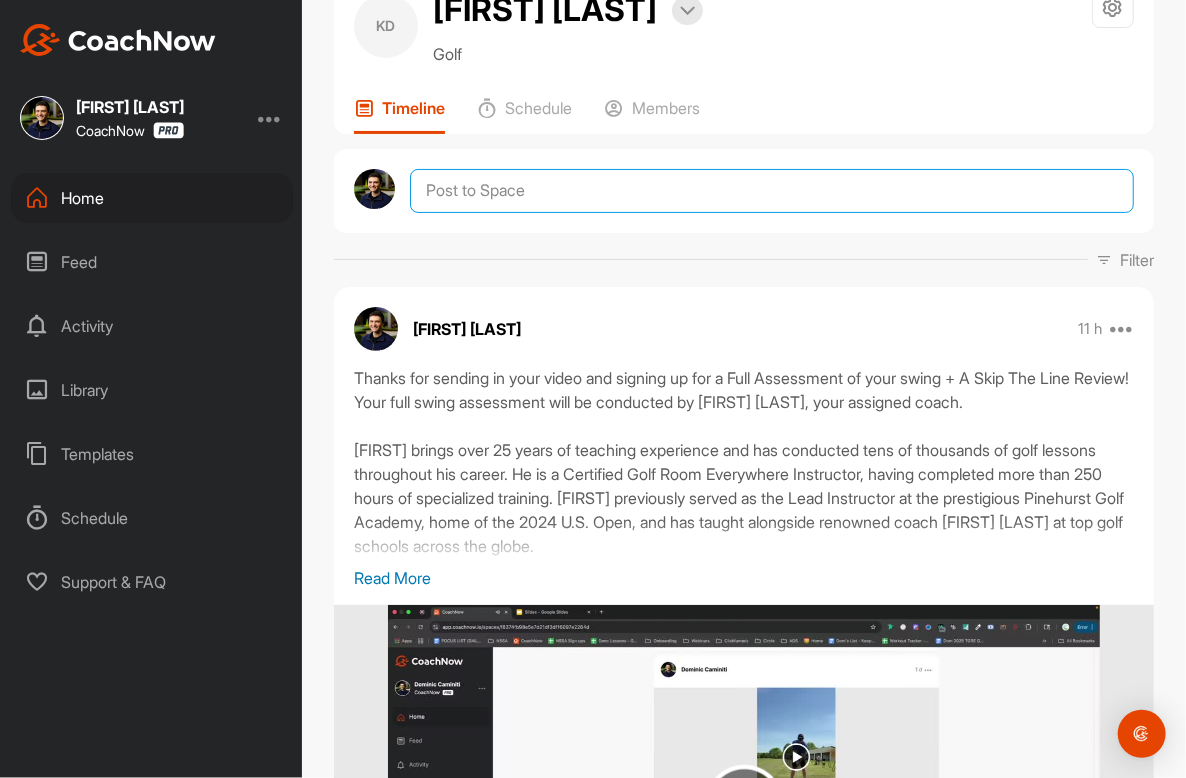 click at bounding box center (772, 191) 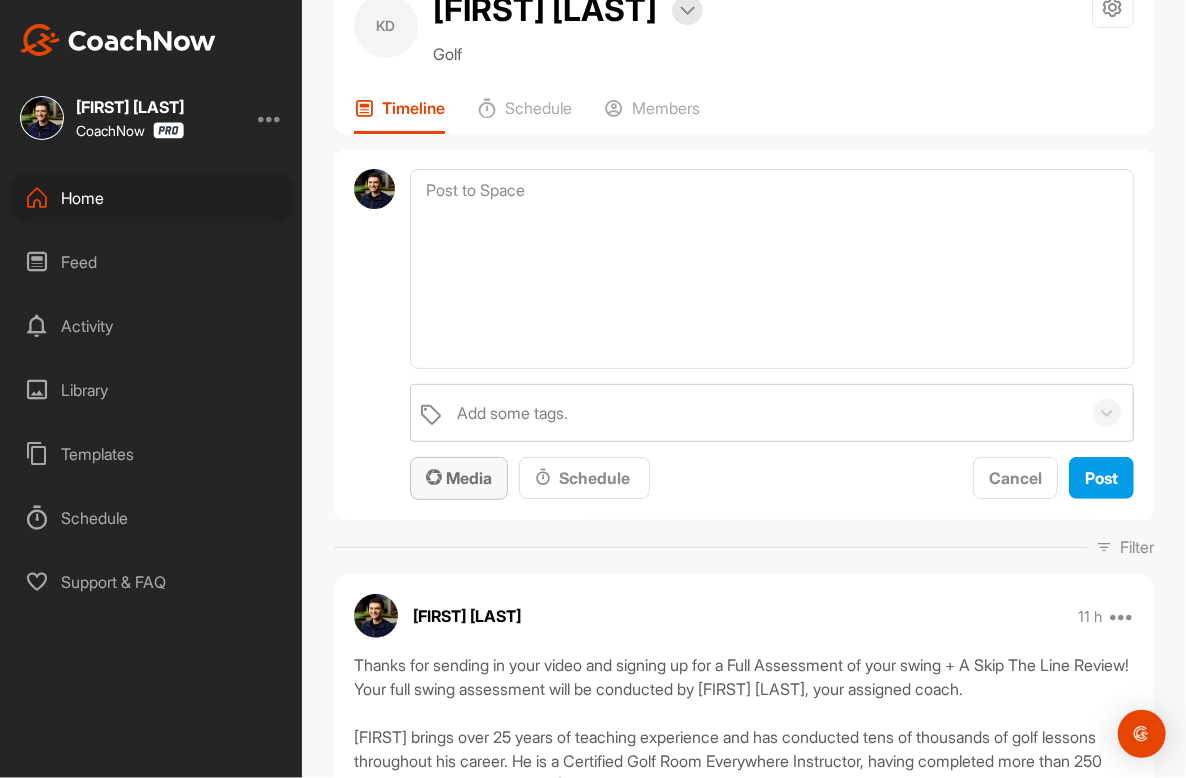 click on "Media" at bounding box center (459, 478) 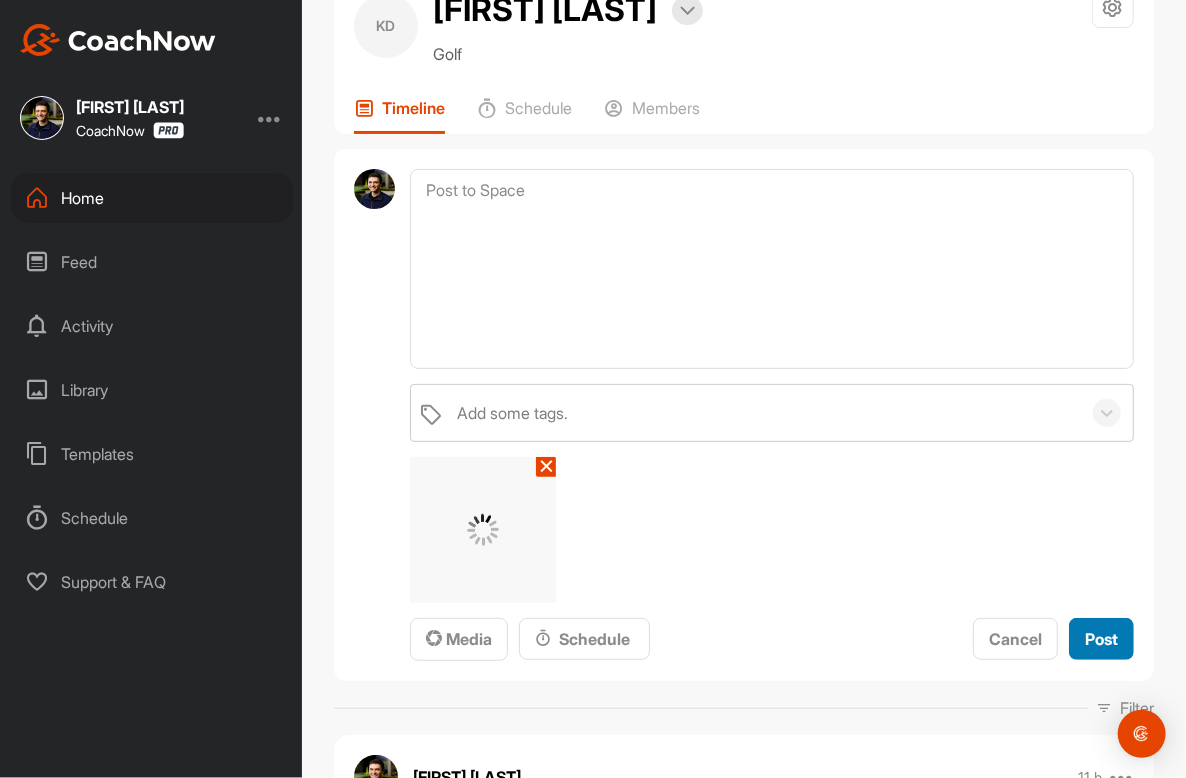 click on "Post" at bounding box center (1101, 639) 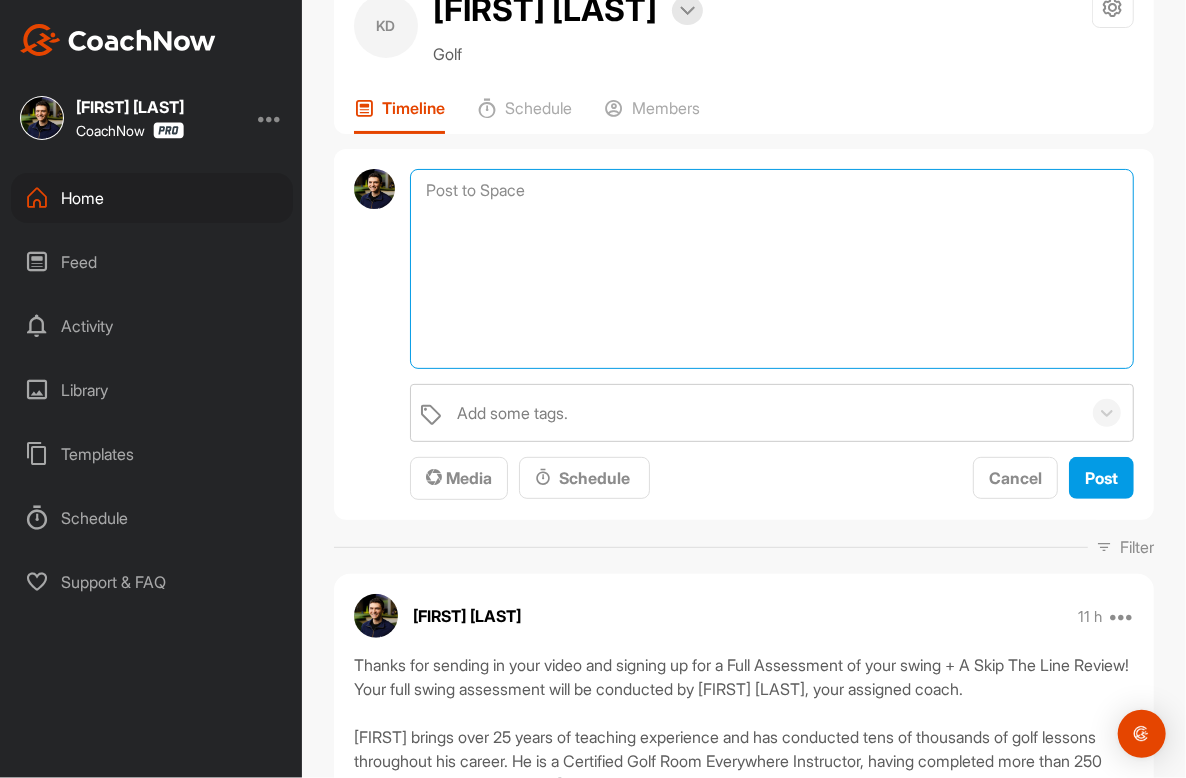 click at bounding box center (772, 269) 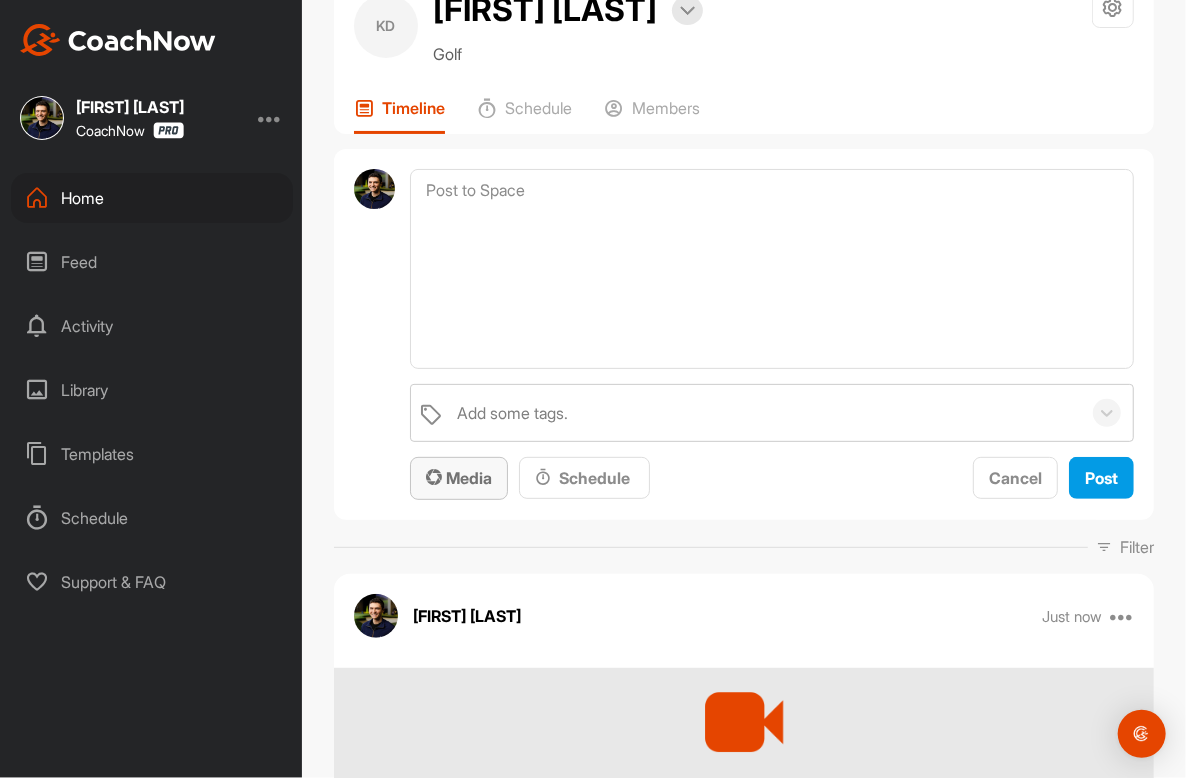 drag, startPoint x: 443, startPoint y: 473, endPoint x: 449, endPoint y: 460, distance: 14.3178215 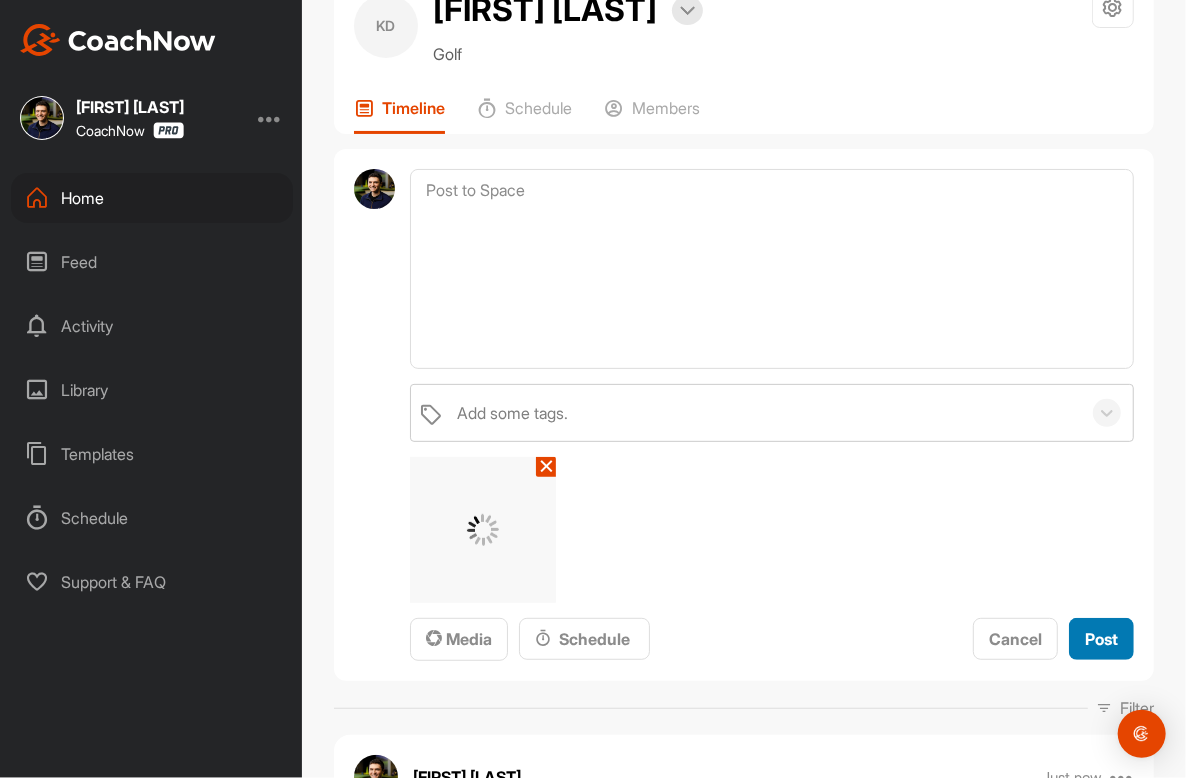 click on "Post" at bounding box center [1101, 639] 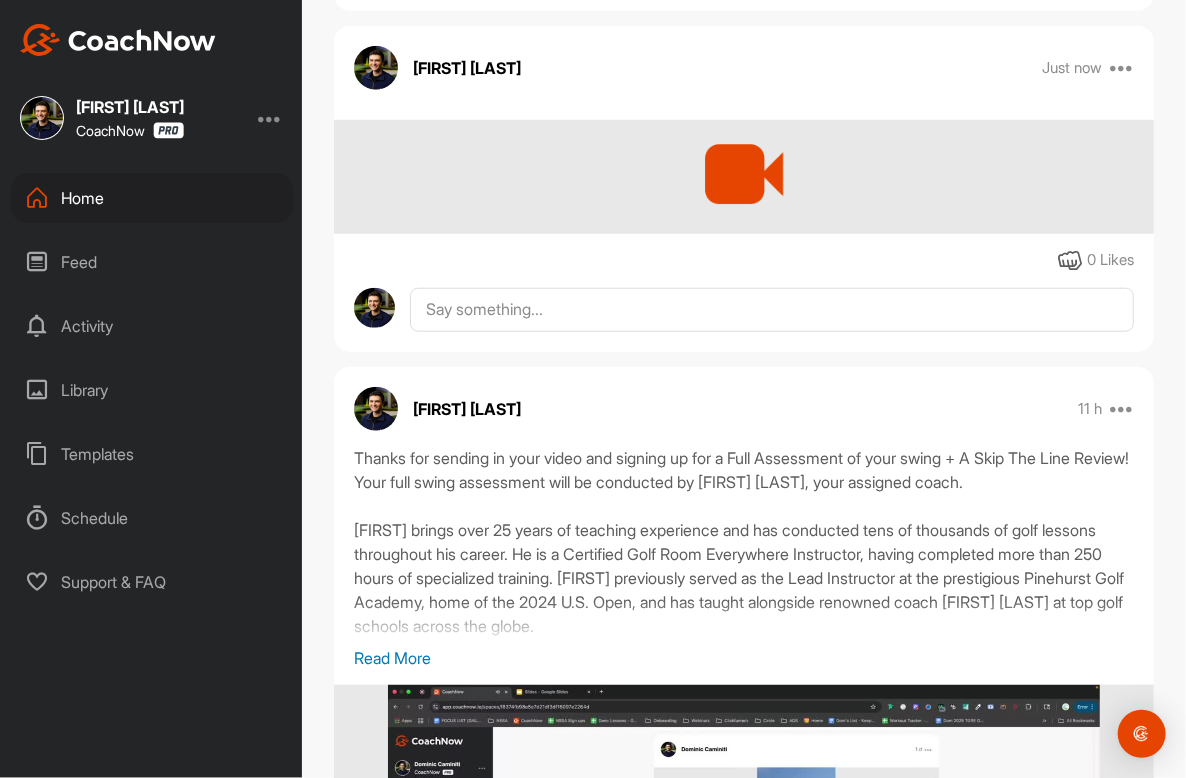 scroll, scrollTop: 909, scrollLeft: 0, axis: vertical 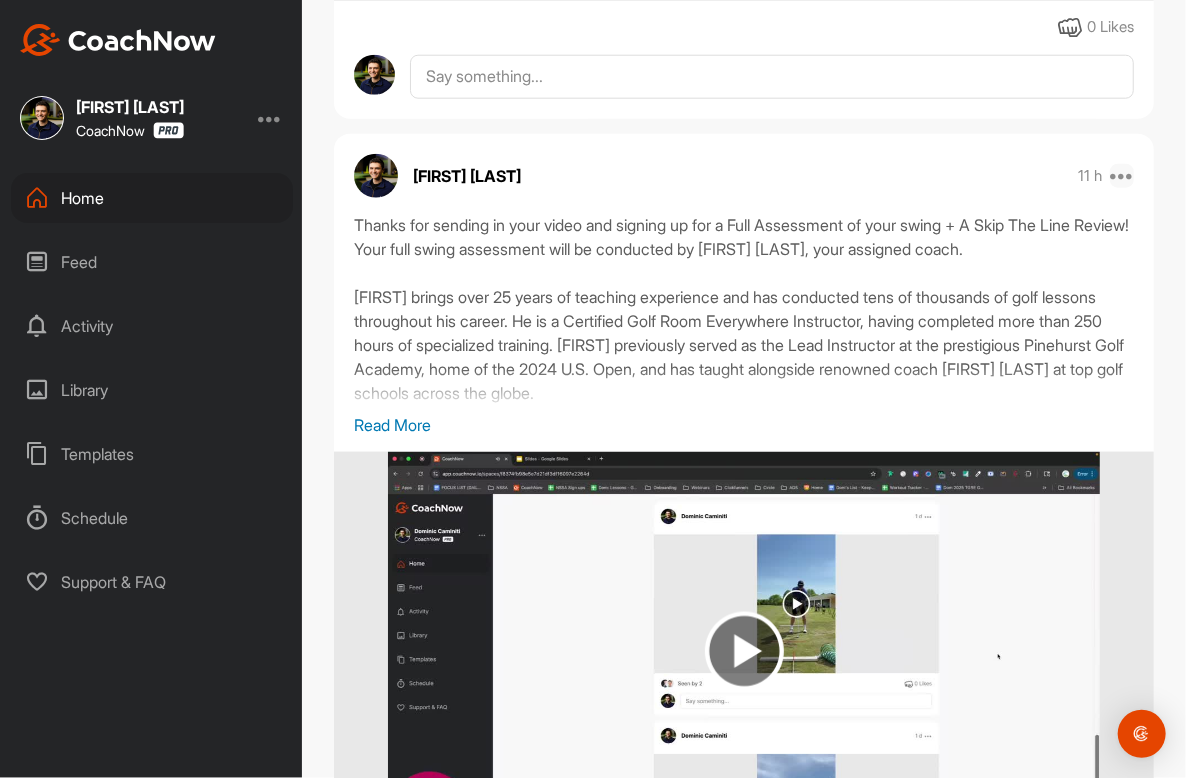click at bounding box center [1122, 176] 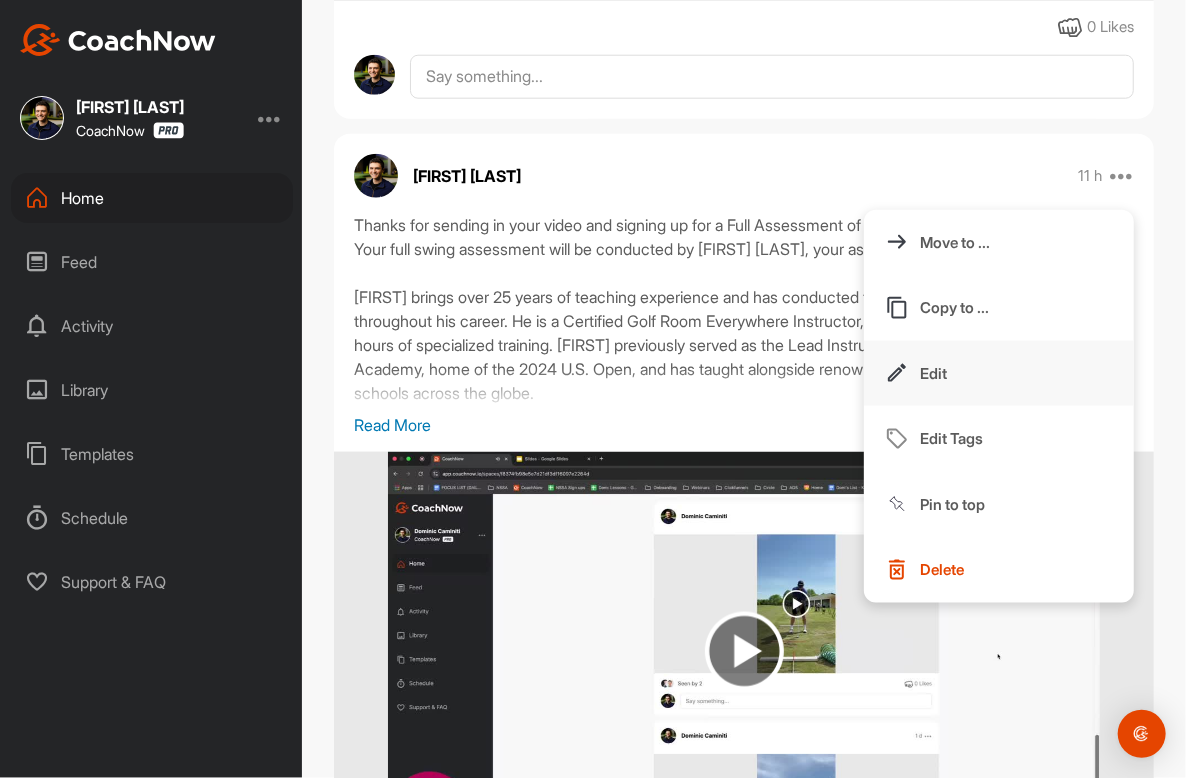 click on "Edit" at bounding box center (933, 373) 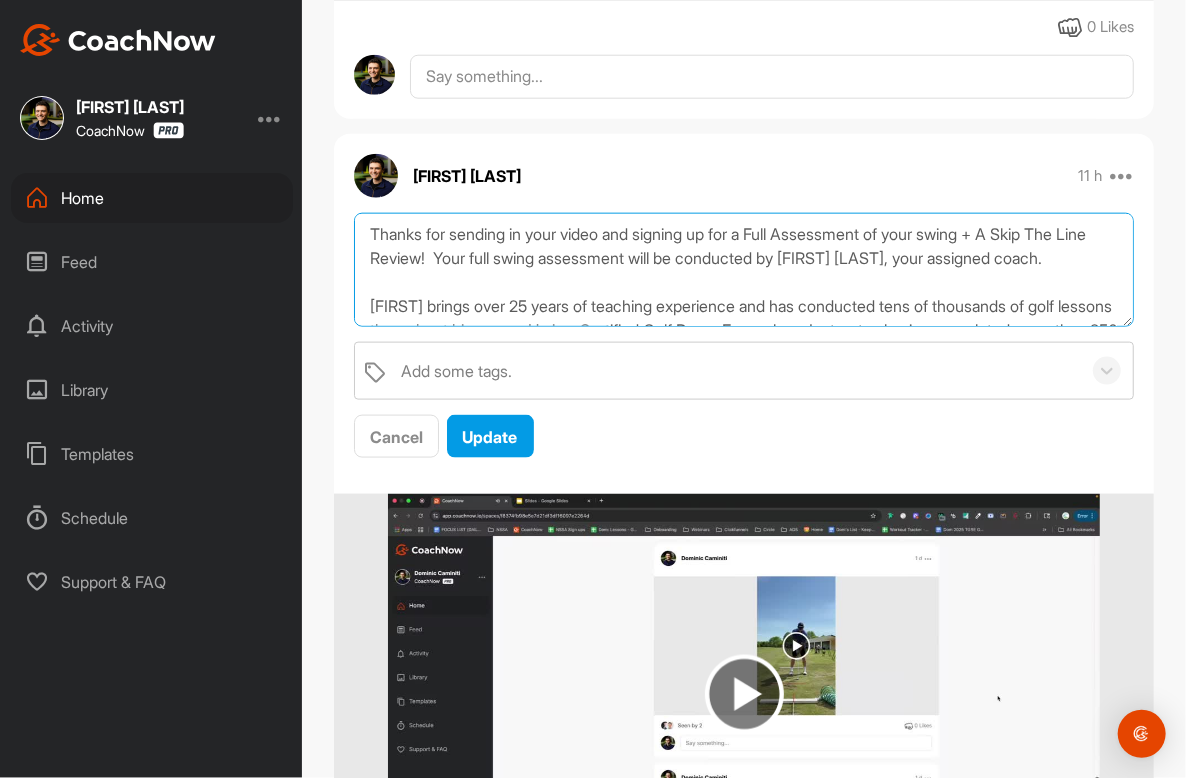 click on "Thanks for sending in your video and signing up for a Full Assessment of your swing + A Skip The Line Review!  Your full swing assessment will be conducted by [FIRST] [LAST], your assigned coach.
[FIRST] brings over 25 years of teaching experience and has conducted tens of thousands of golf lessons throughout his career. He is a Certified Golf Room Everywhere Instructor, having completed more than 250 hours of specialized training. [FIRST] previously served as the Lead Instructor at the prestigious Pinehurst Golf Academy, home of the 2024 U.S. Open, and has taught alongside renowned coach [FIRST] [LAST] at top golf schools across the globe.
After [FIRST] provides you with a full assessment of your golf swing, I will provide you with a post on social media.  If you have requested private delivery, your review from me will be sent in your CoachNow Space.
All The Best,
[FIRST] [LAST] | Co-Founder Of The Golf Room Everywhere
Last thing, please watch this video below:" at bounding box center [744, 270] 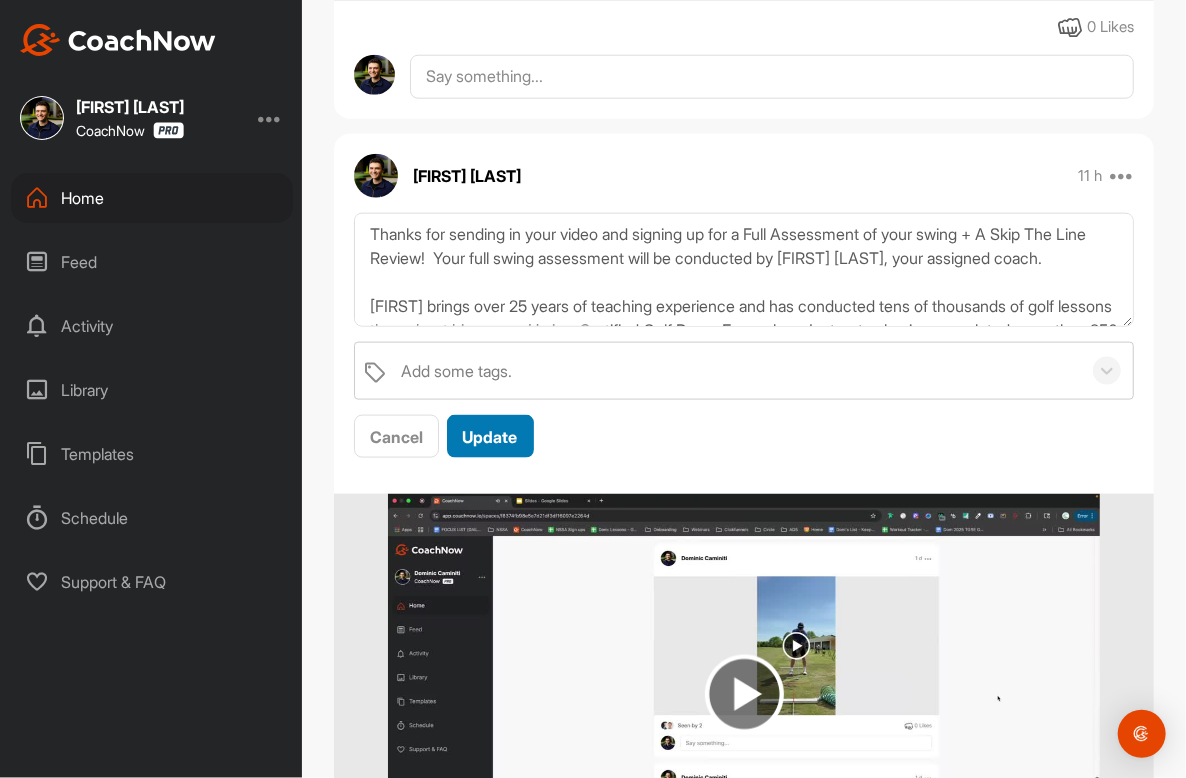 click on "Update" at bounding box center [490, 437] 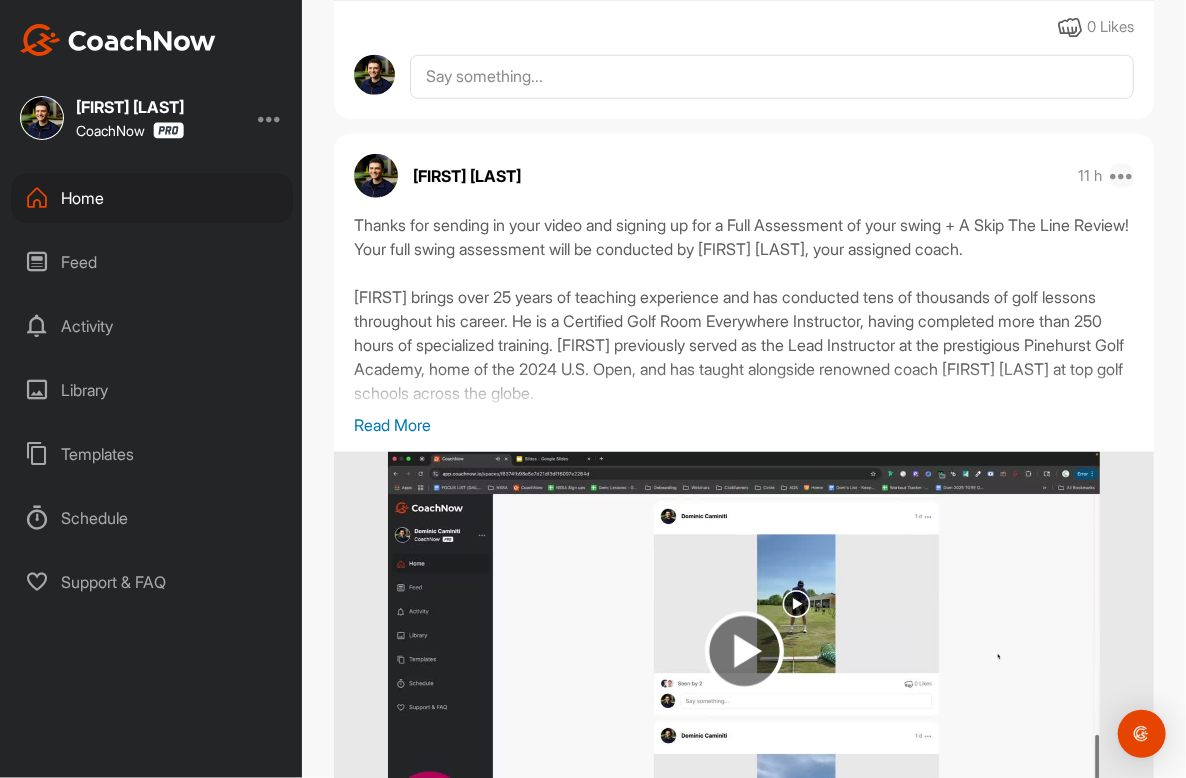 click at bounding box center [1122, 176] 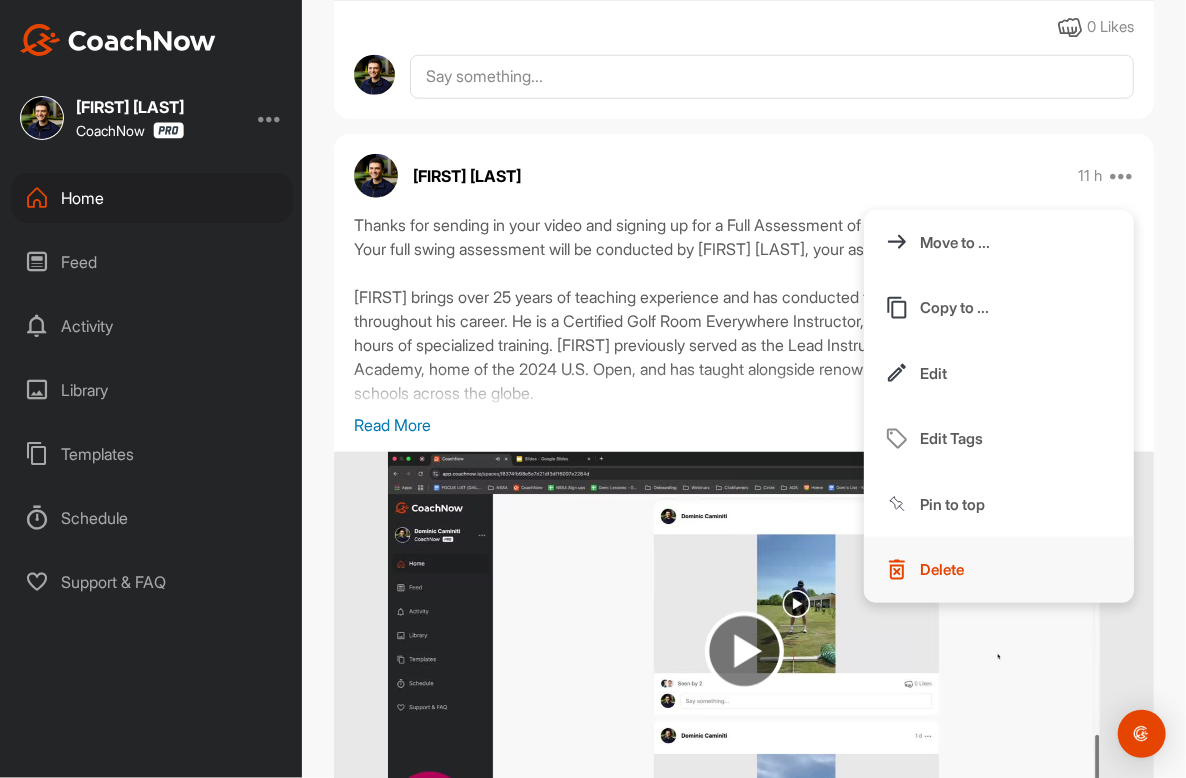 click on "Delete" at bounding box center [999, 570] 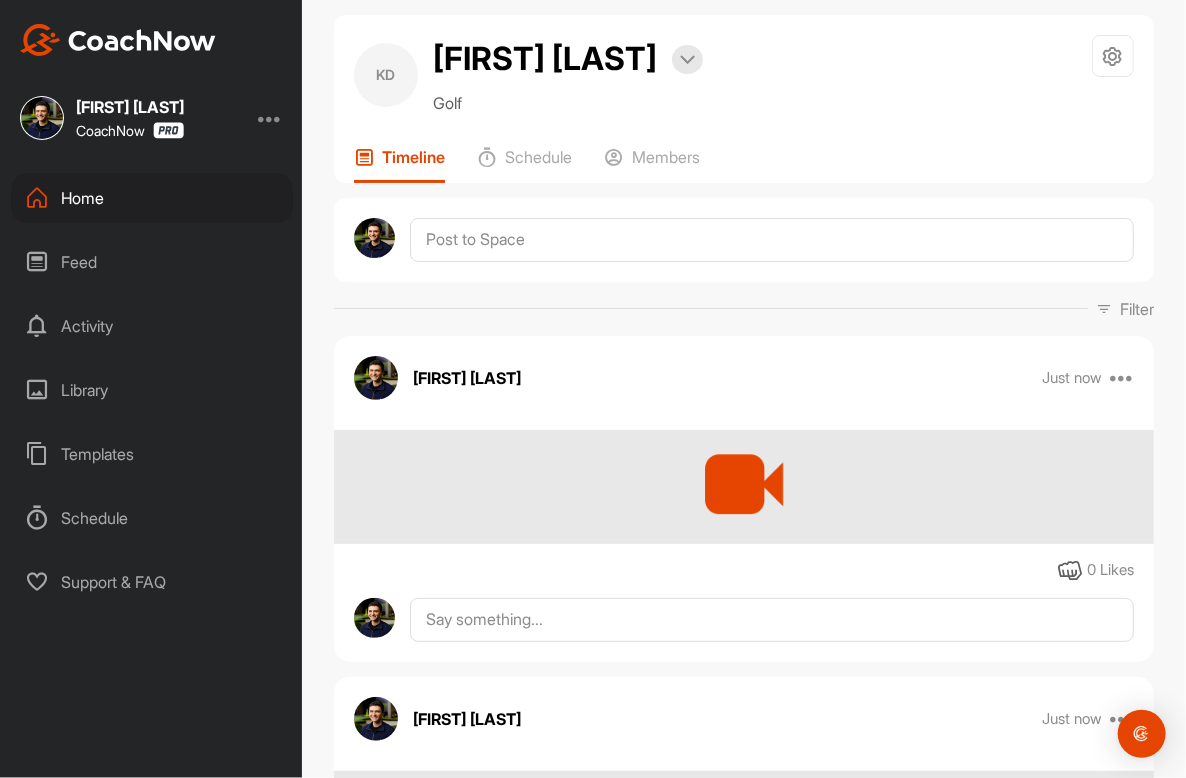 scroll, scrollTop: 0, scrollLeft: 0, axis: both 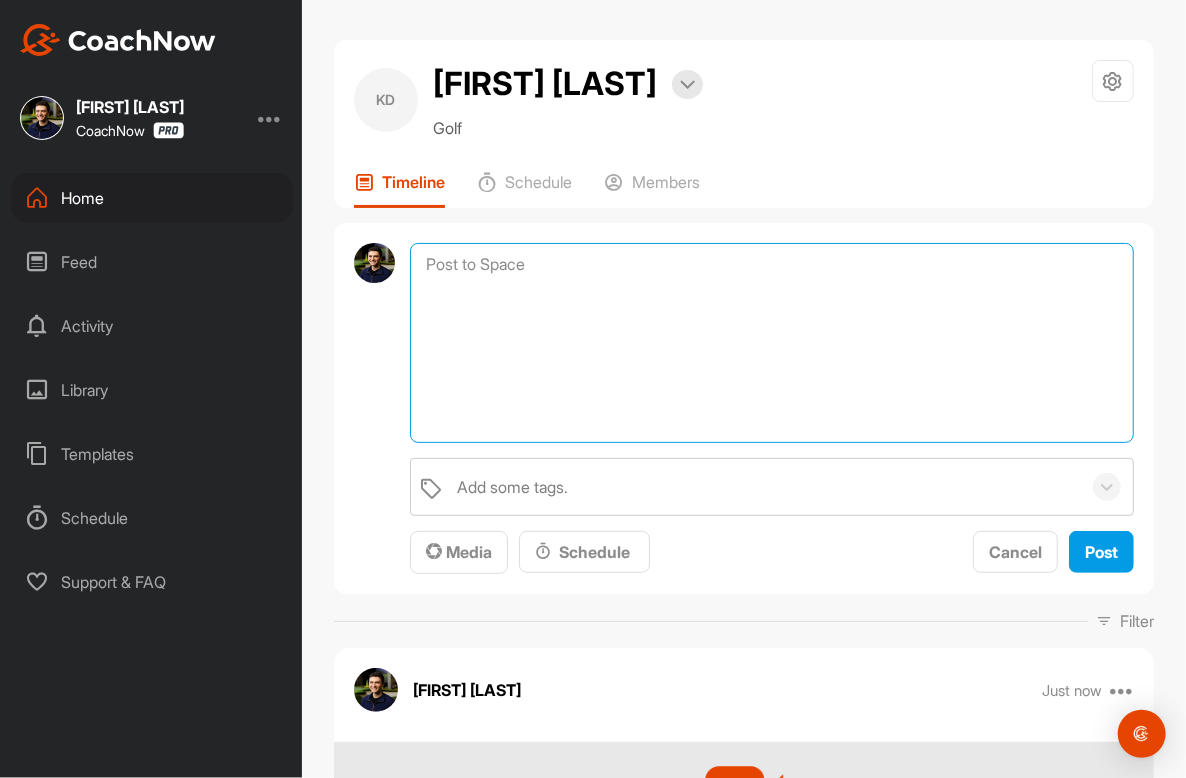 click at bounding box center (772, 343) 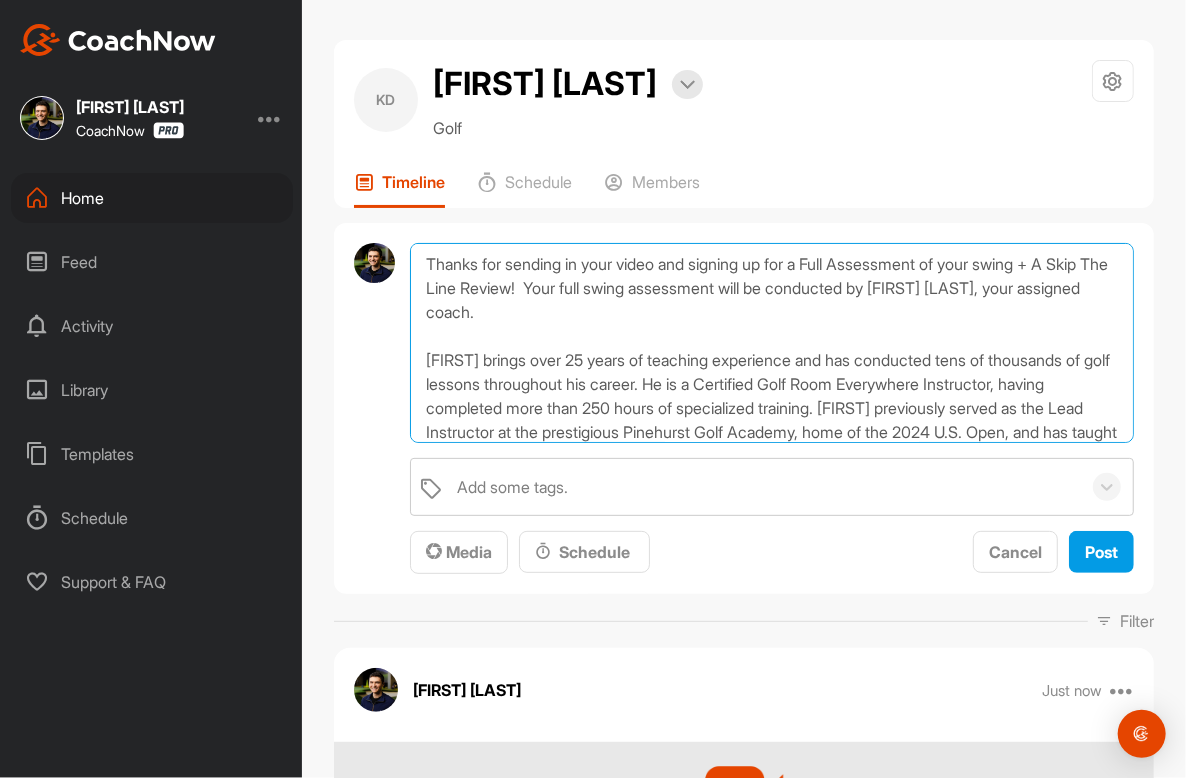 scroll, scrollTop: 267, scrollLeft: 0, axis: vertical 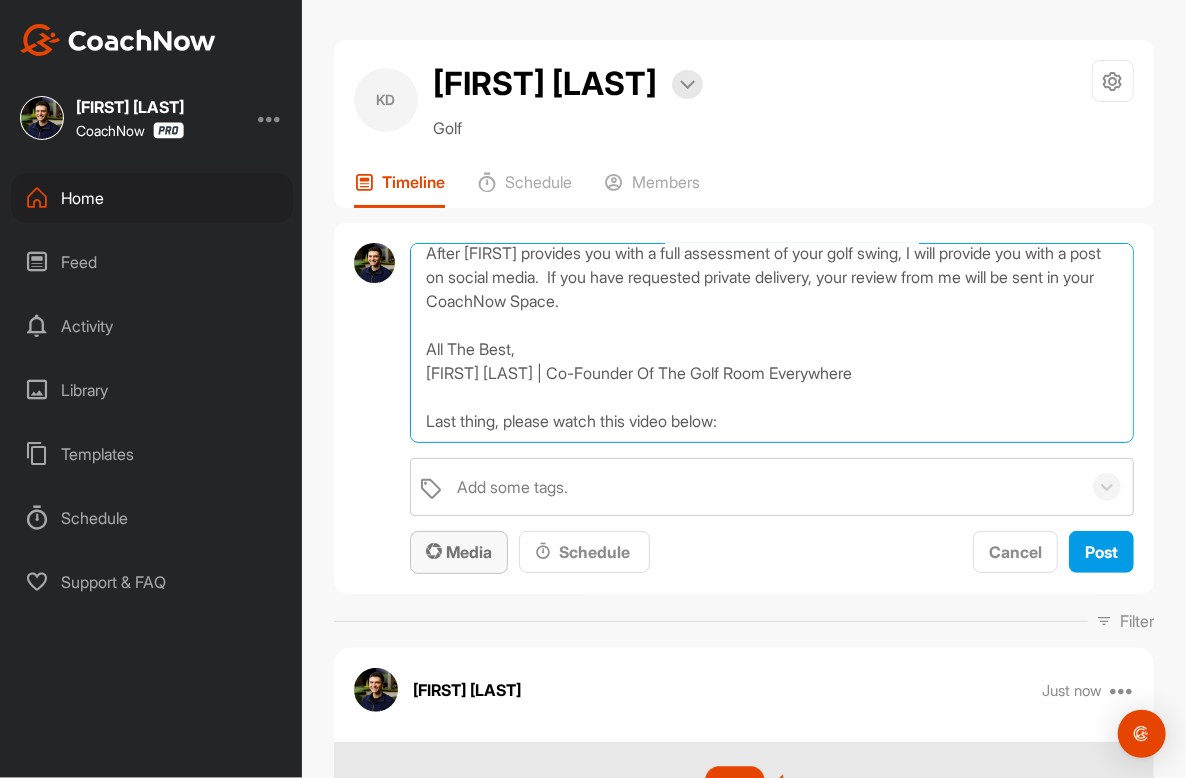 type on "Thanks for sending in your video and signing up for a Full Assessment of your swing + A Skip The Line Review!  Your full swing assessment will be conducted by [FIRST] [LAST], your assigned coach.
[FIRST] brings over 25 years of teaching experience and has conducted tens of thousands of golf lessons throughout his career. He is a Certified Golf Room Everywhere Instructor, having completed more than 250 hours of specialized training. [FIRST] previously served as the Lead Instructor at the prestigious Pinehurst Golf Academy, home of the 2024 U.S. Open, and has taught alongside renowned coach [FIRST] [LAST] at top golf schools across the globe.
After [FIRST] provides you with a full assessment of your golf swing, I will provide you with a post on social media.  If you have requested private delivery, your review from me will be sent in your CoachNow Space.
All The Best,
[FIRST] [LAST] | Co-Founder Of The Golf Room Everywhere
Last thing, please watch this video below:" 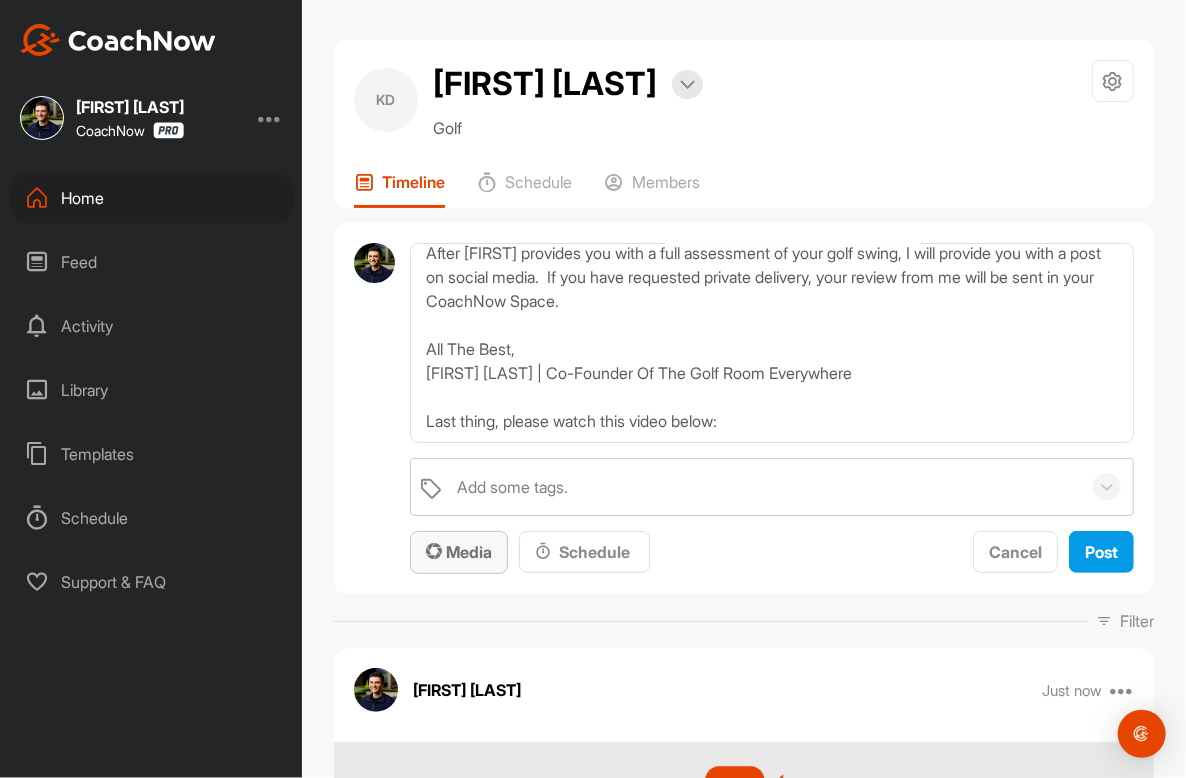 click on "Media" at bounding box center [459, 552] 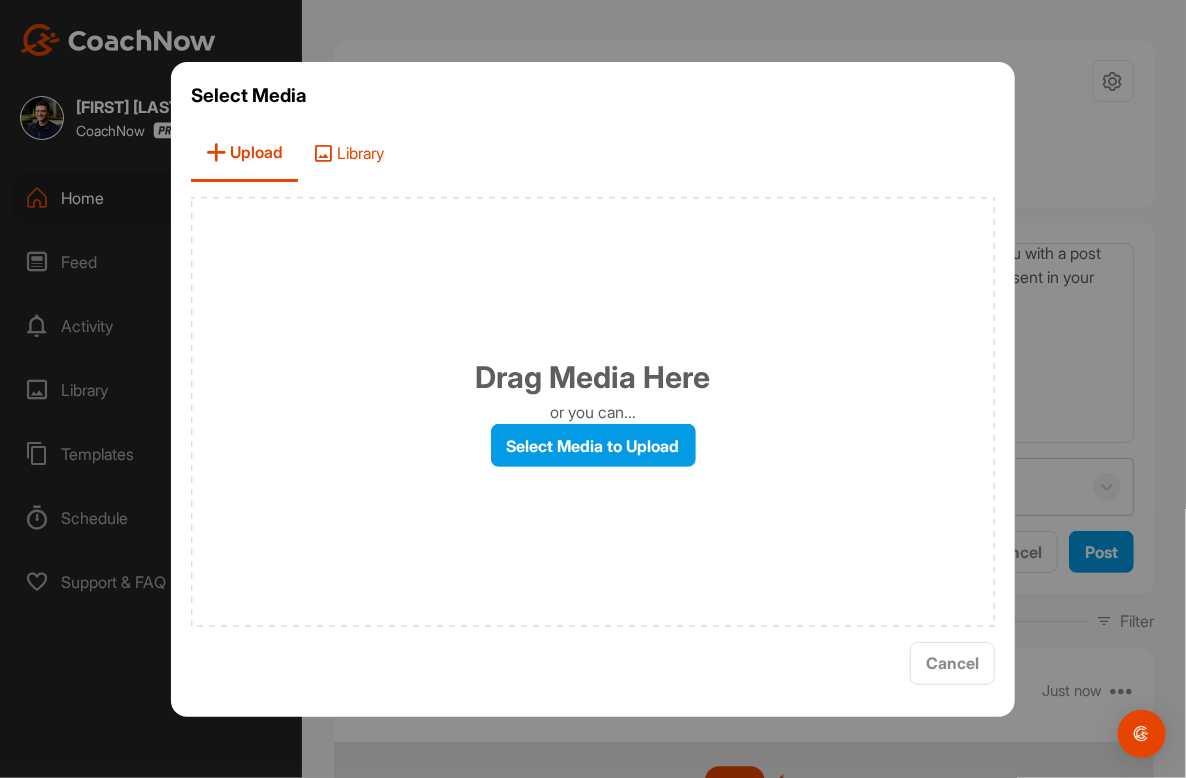 click on "Library" at bounding box center (348, 153) 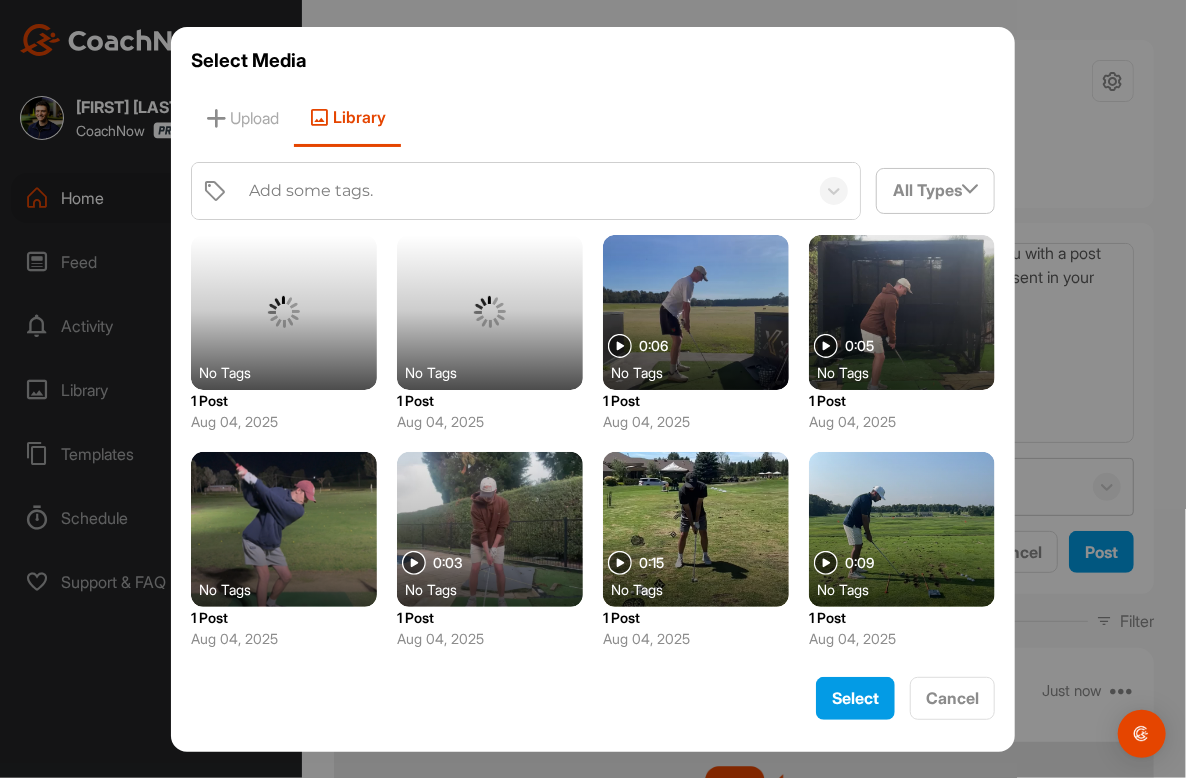 click on "Add some tags." at bounding box center (523, 191) 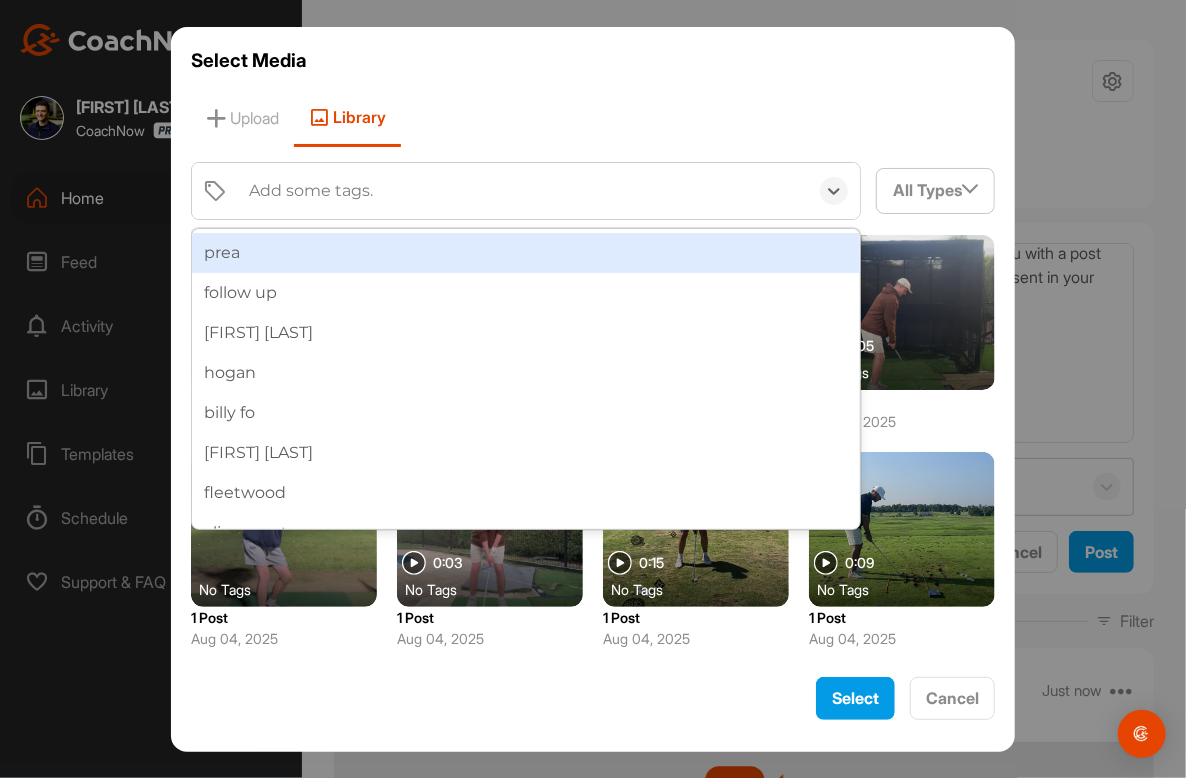 click on "Add some tags." at bounding box center [523, 191] 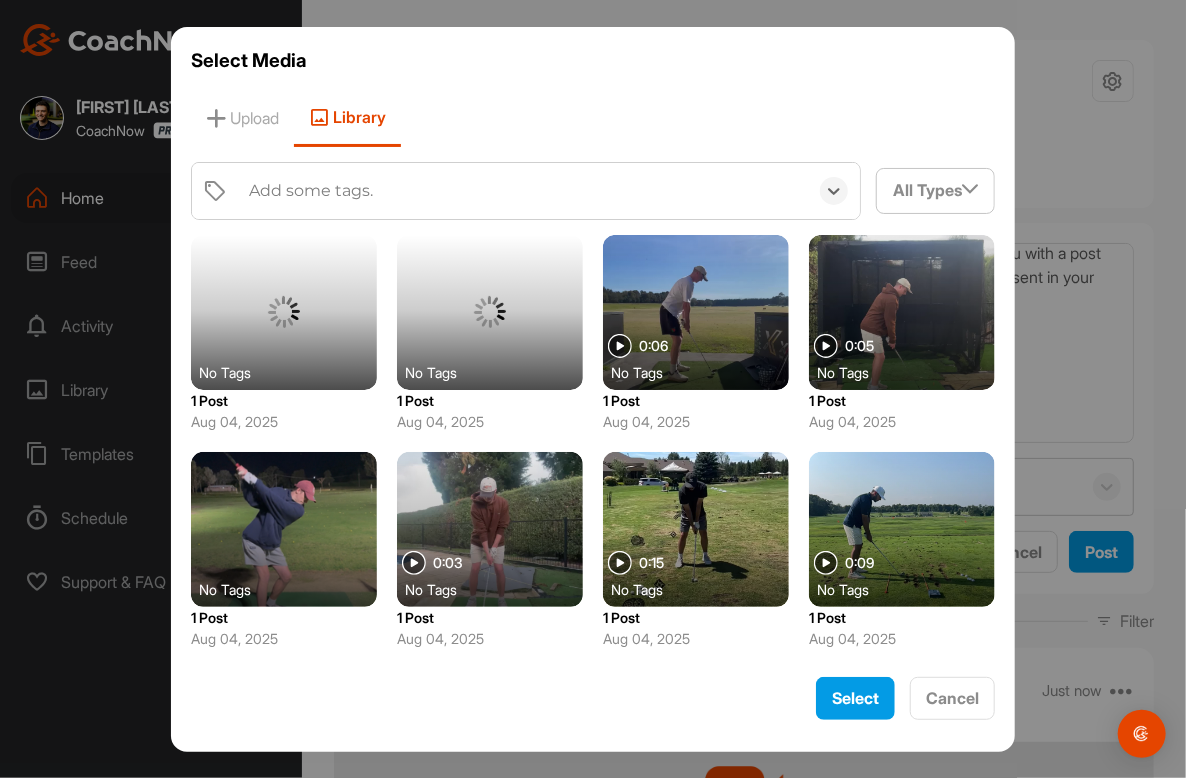 click on "Add some tags." at bounding box center [523, 191] 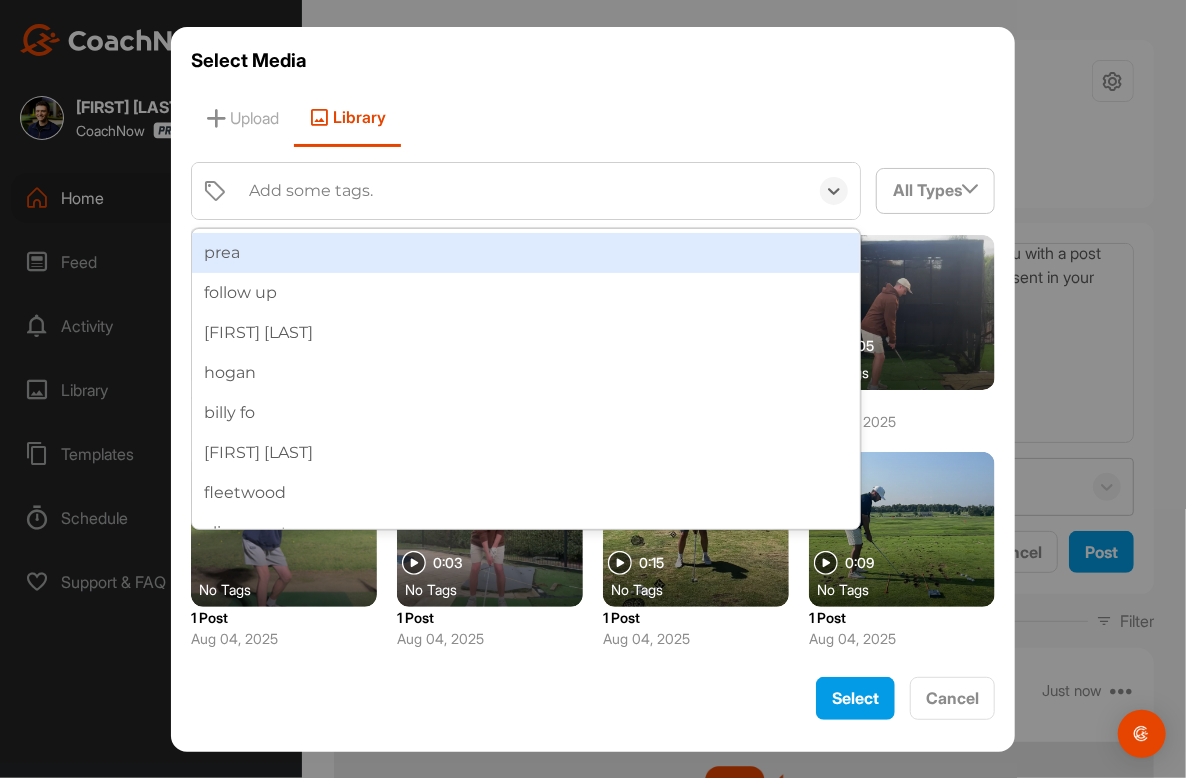 type on "p" 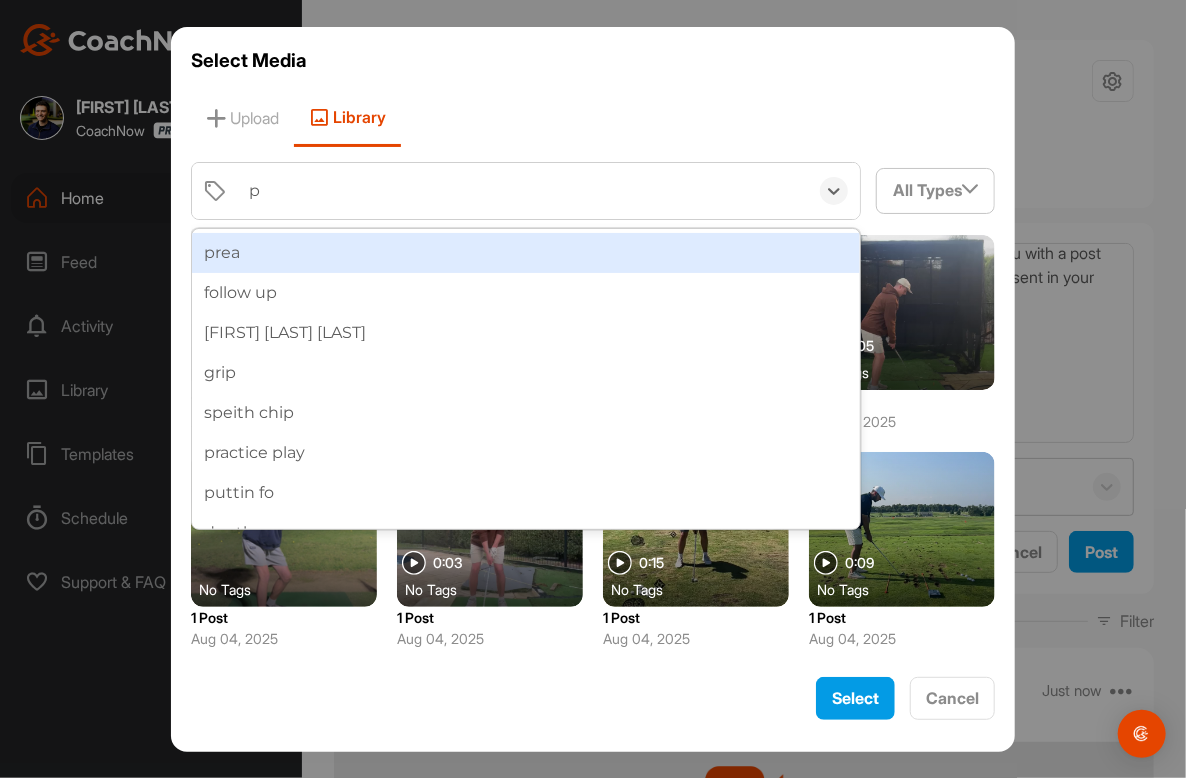 type 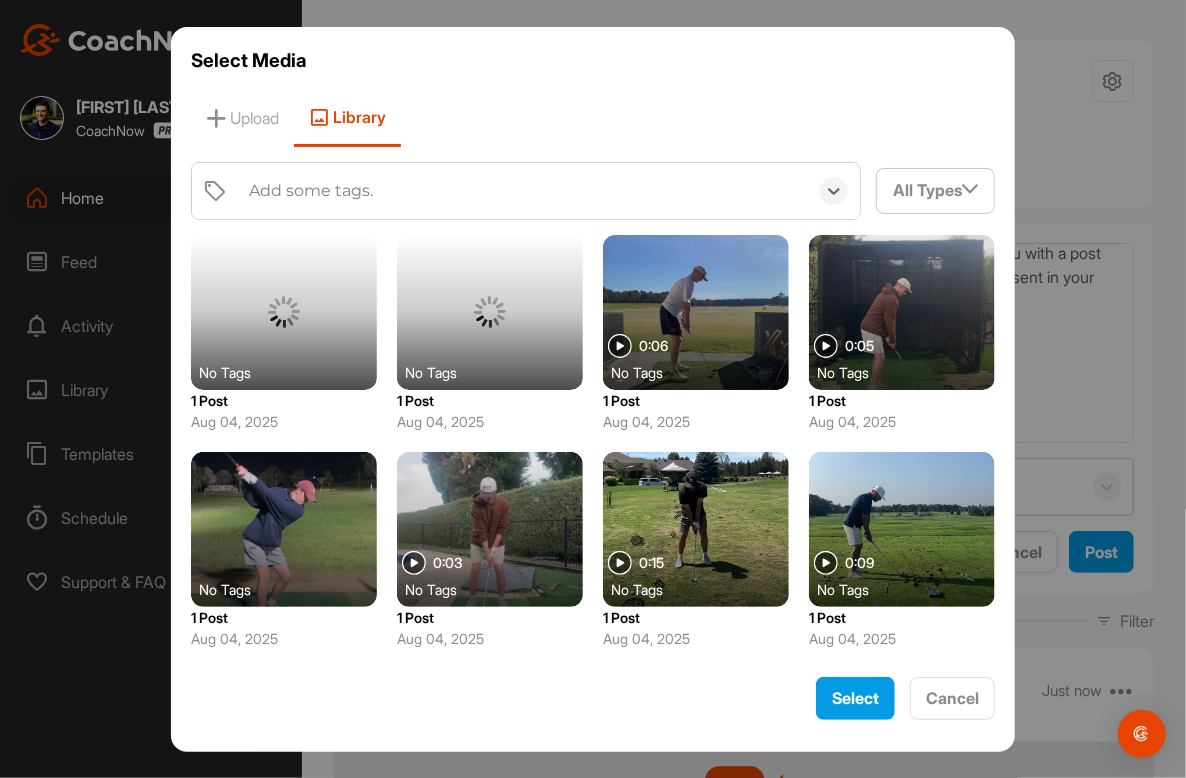 click on "Add some tags." at bounding box center (523, 191) 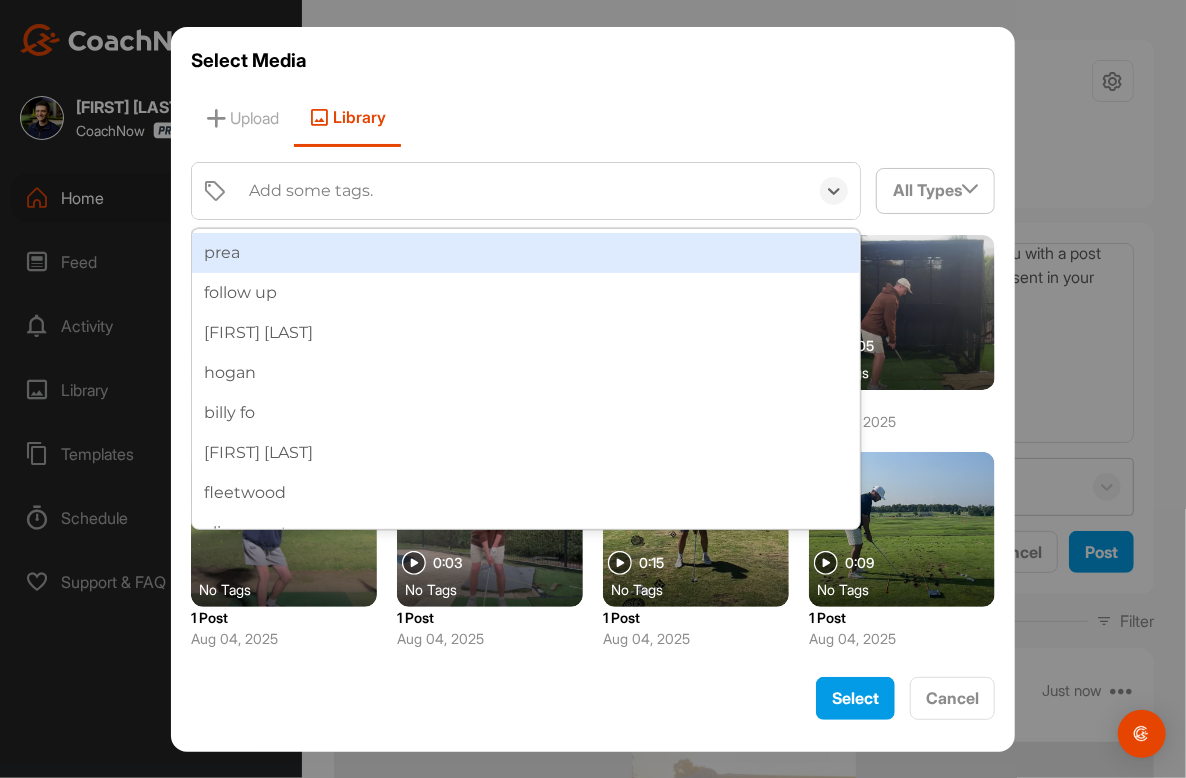 click on "Add some tags." at bounding box center [523, 191] 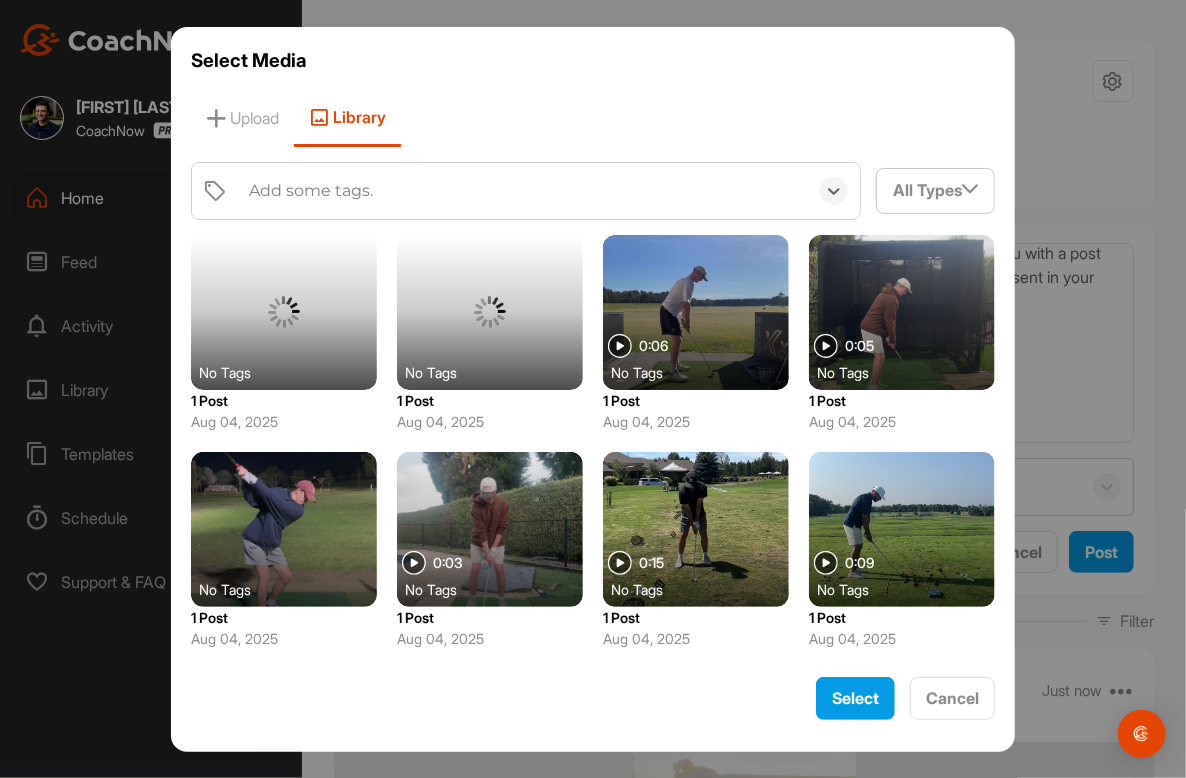 click on "Add some tags." at bounding box center [523, 191] 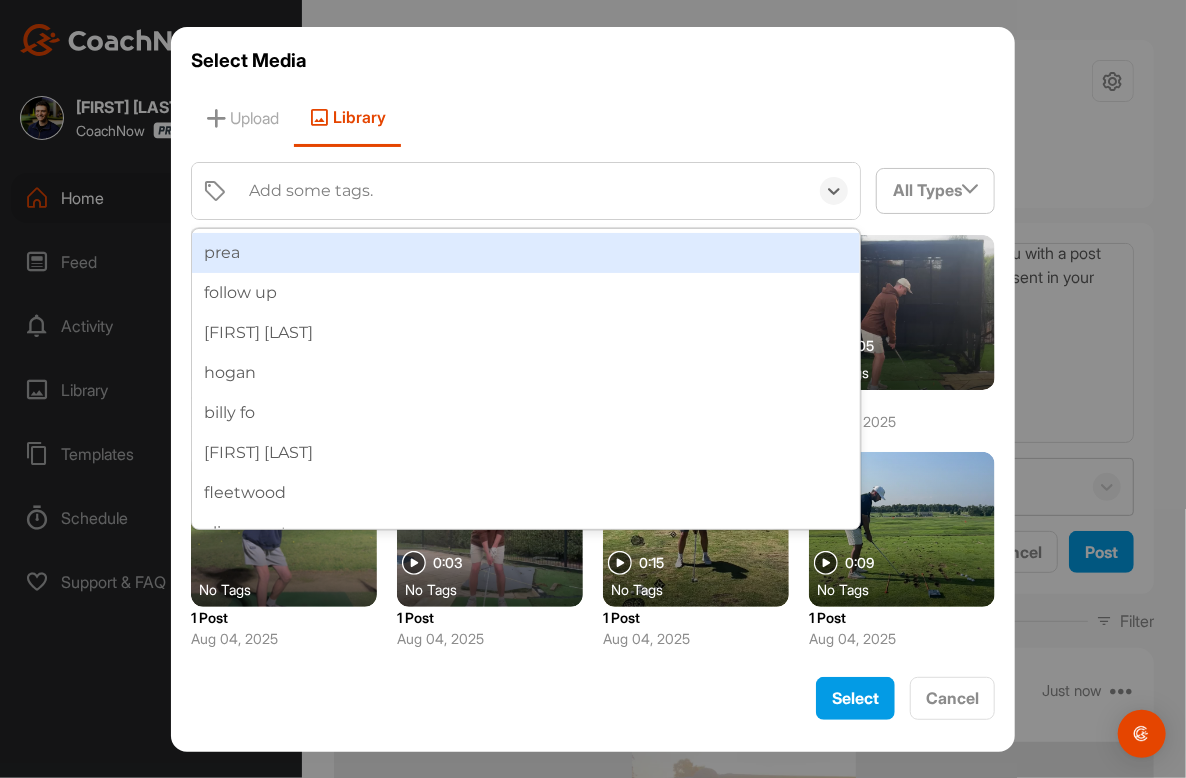click on "Add some tags." at bounding box center (523, 191) 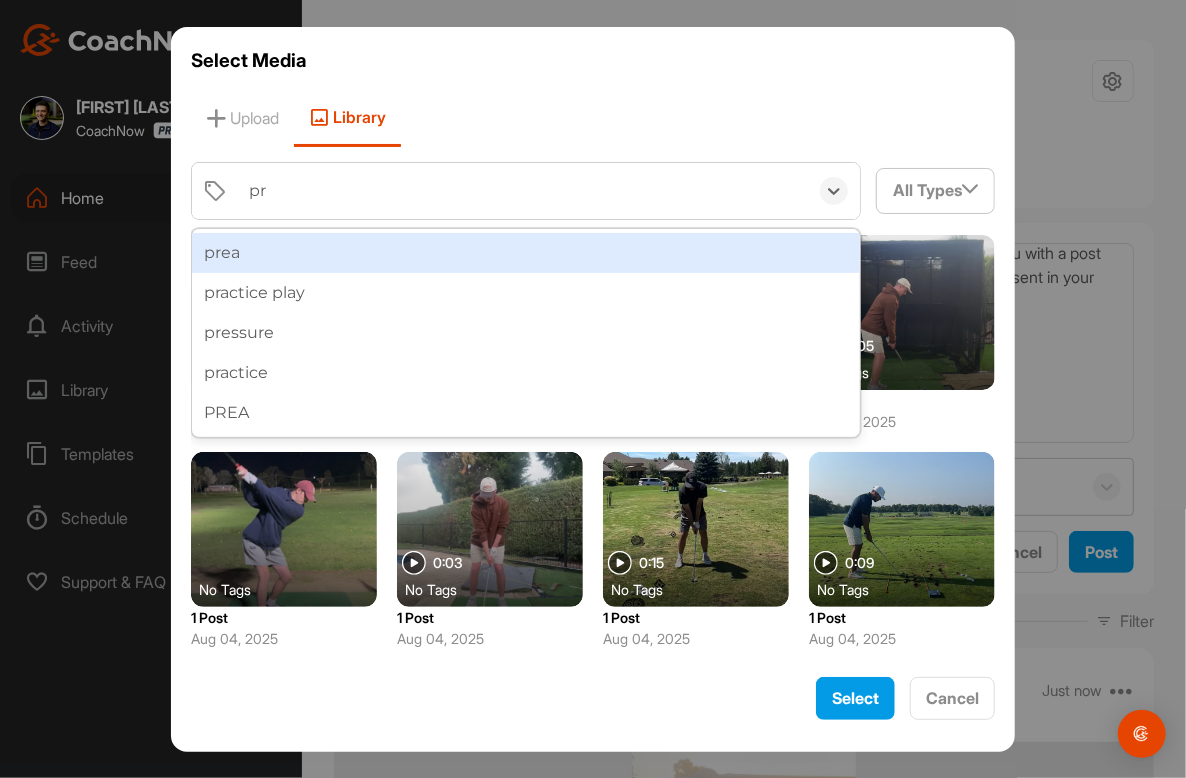 type on "pre" 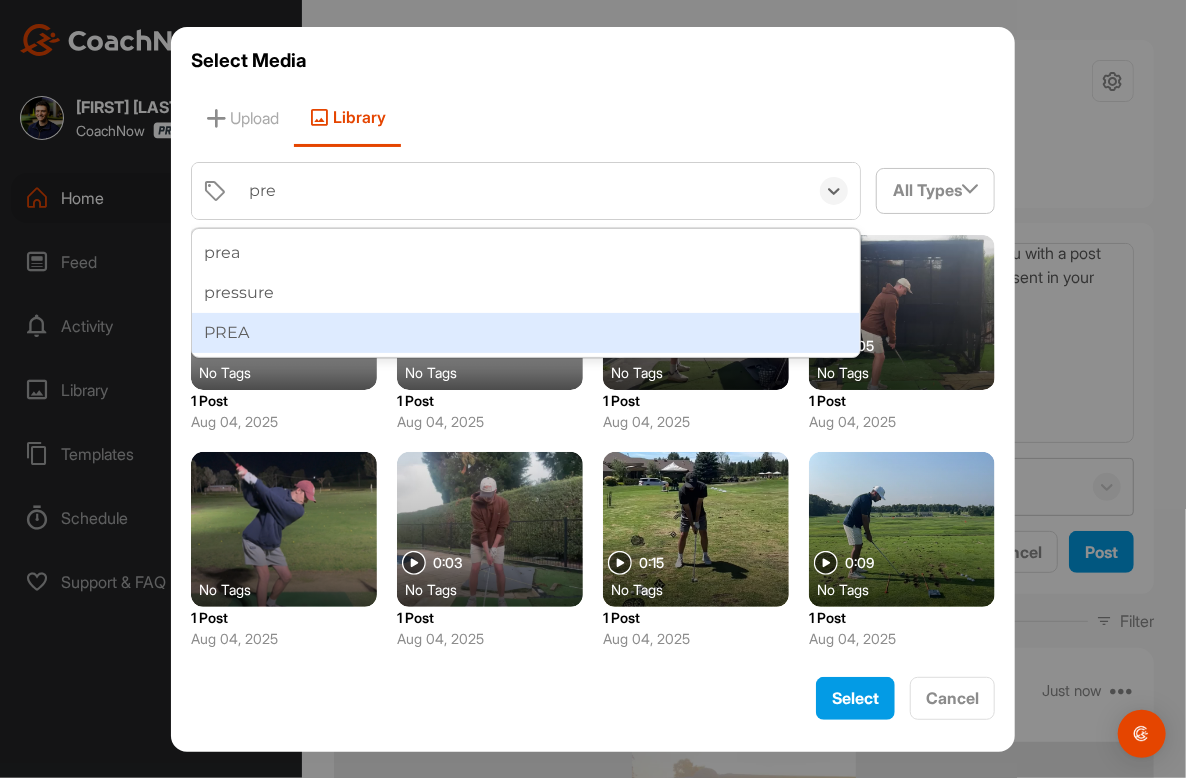 click on "PREA" at bounding box center (526, 333) 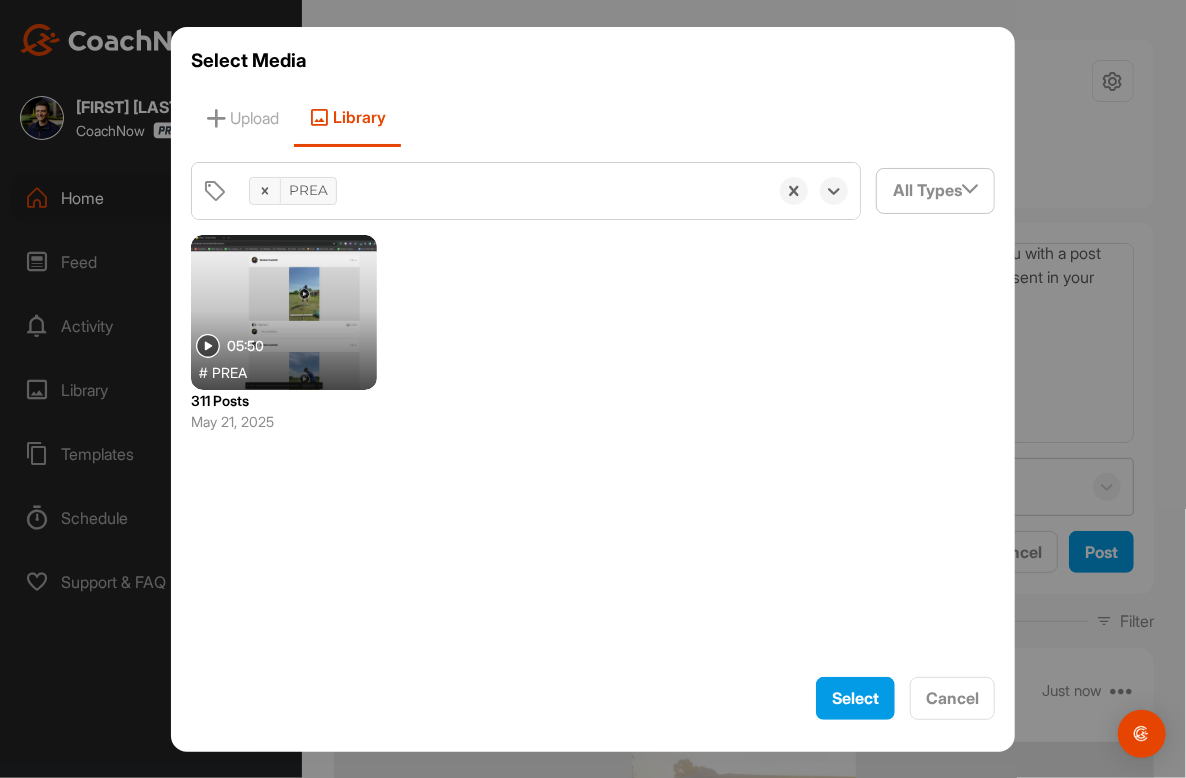 click at bounding box center [284, 312] 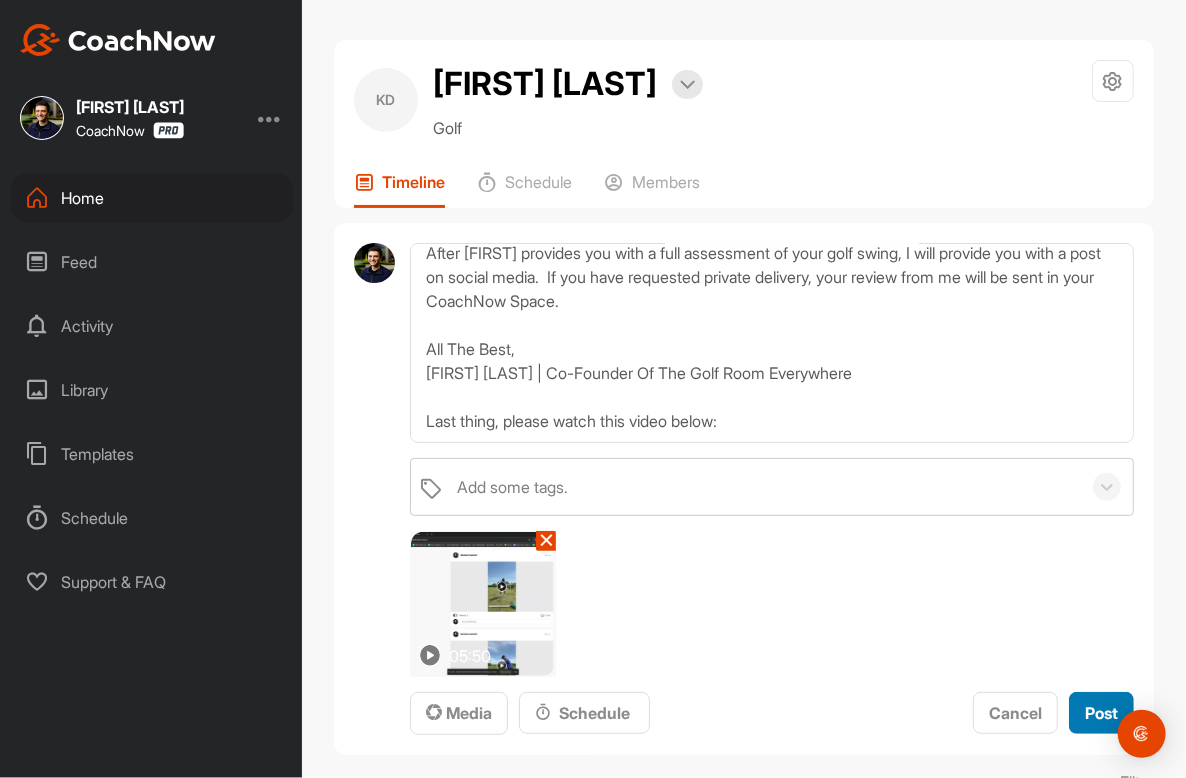 click on "Post" at bounding box center [1101, 713] 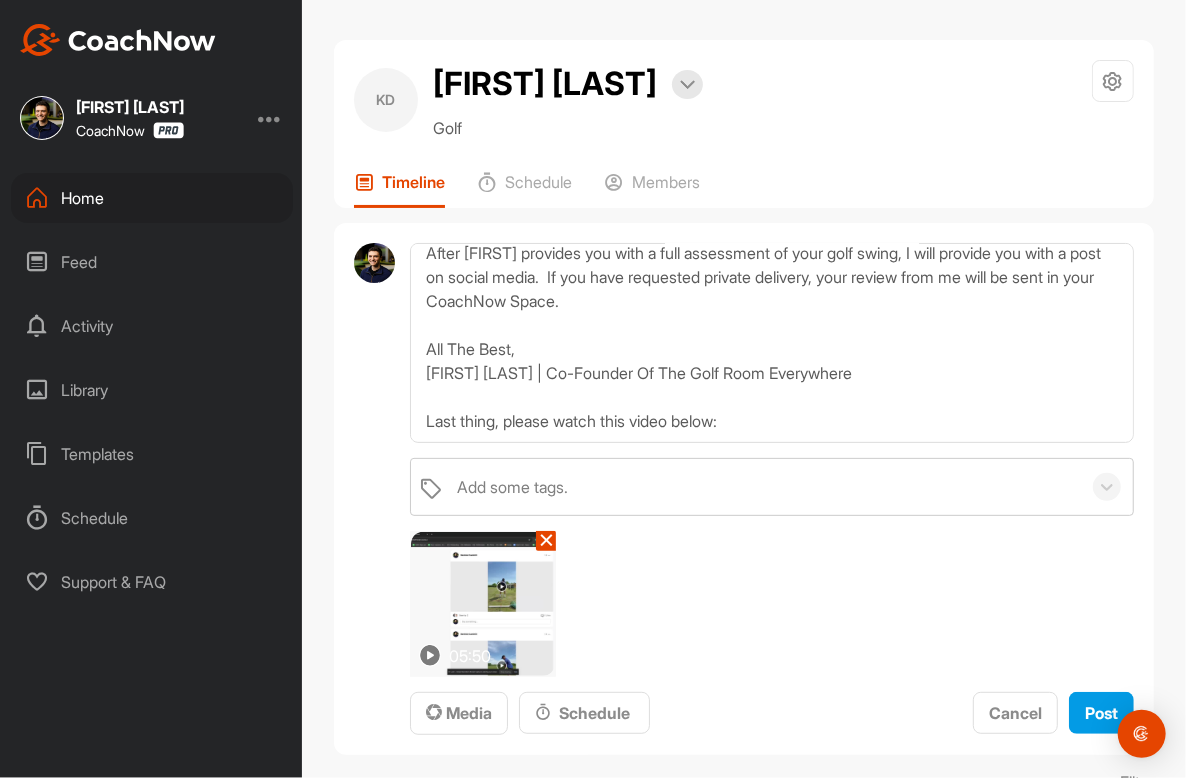 type 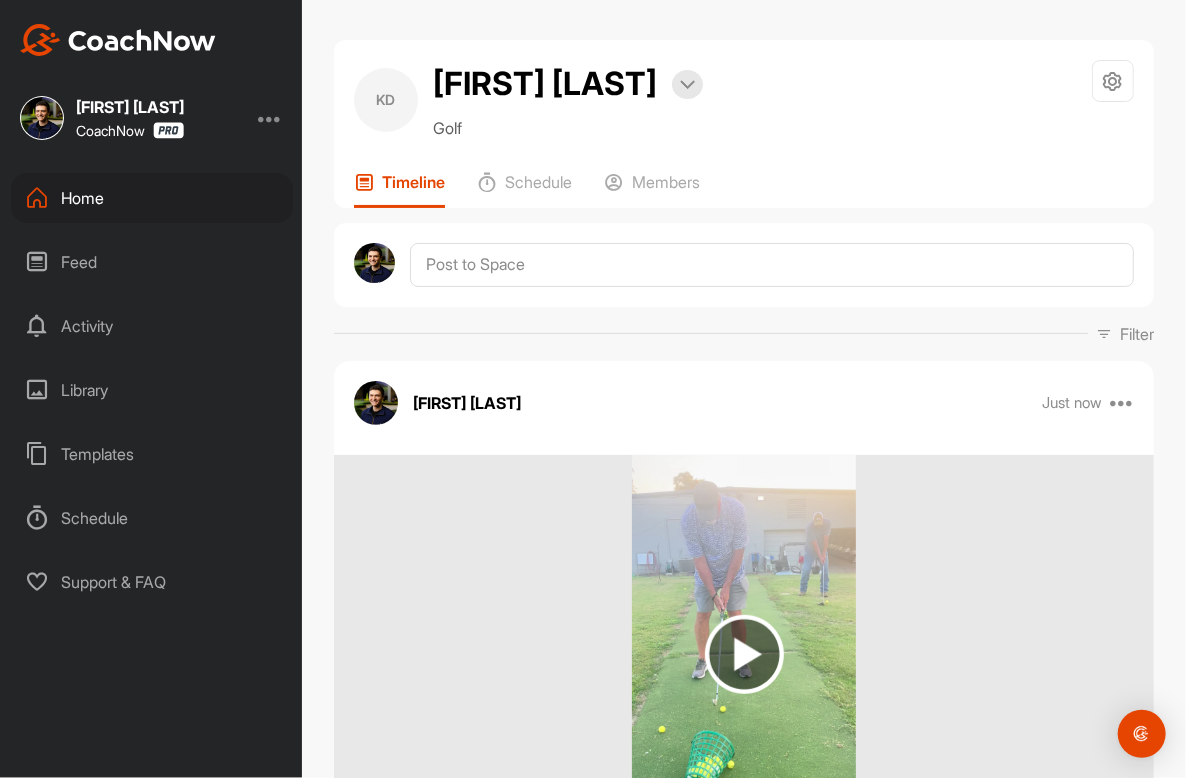 scroll, scrollTop: 0, scrollLeft: 0, axis: both 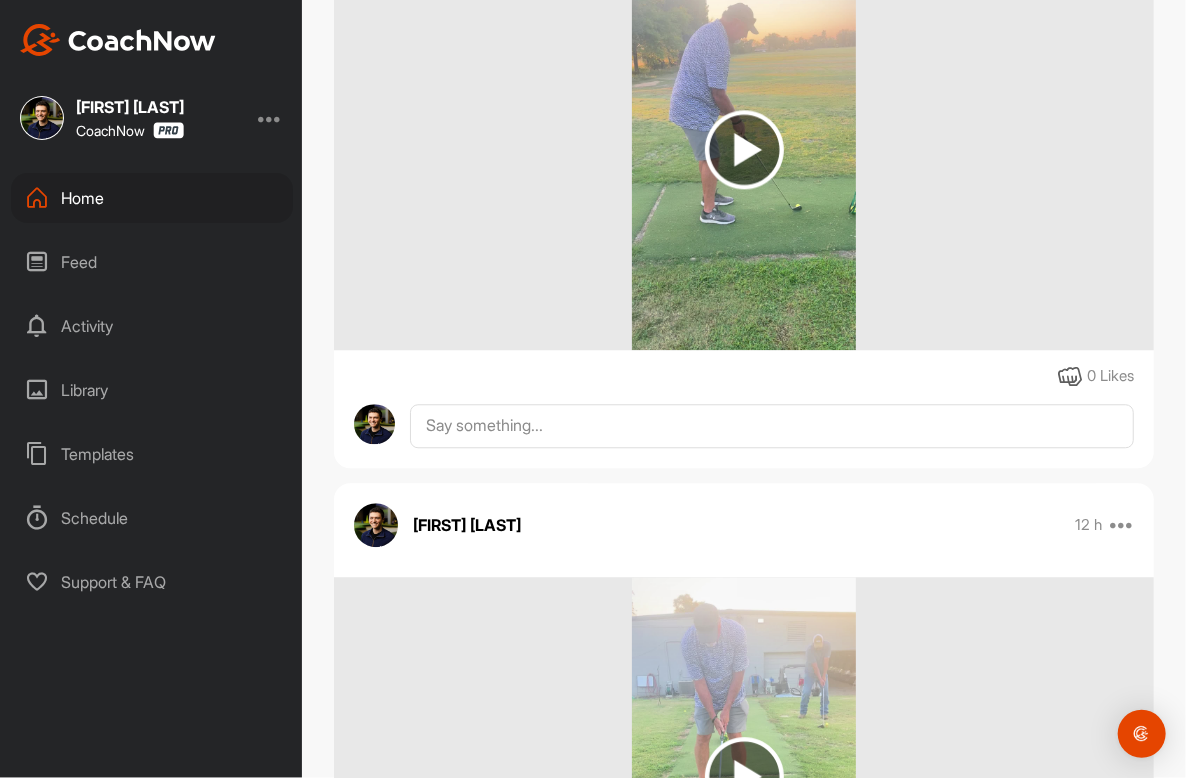 click on "Home" at bounding box center (152, 198) 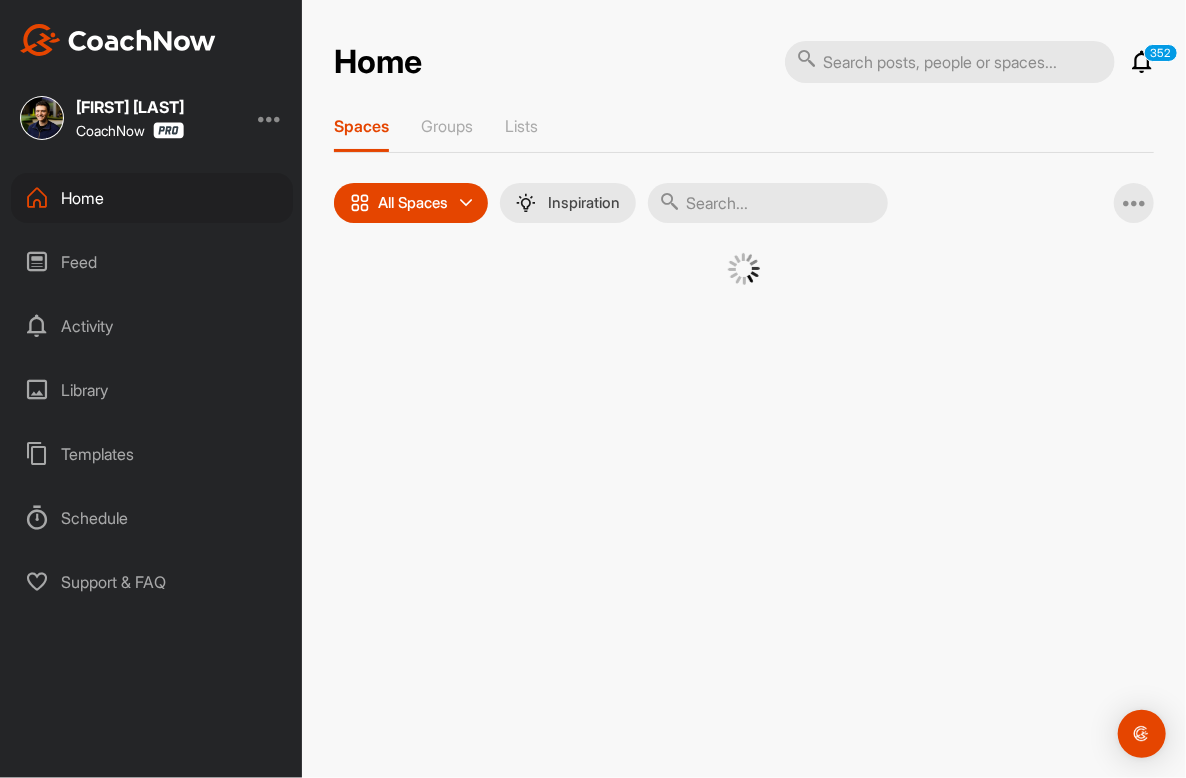 click at bounding box center [768, 203] 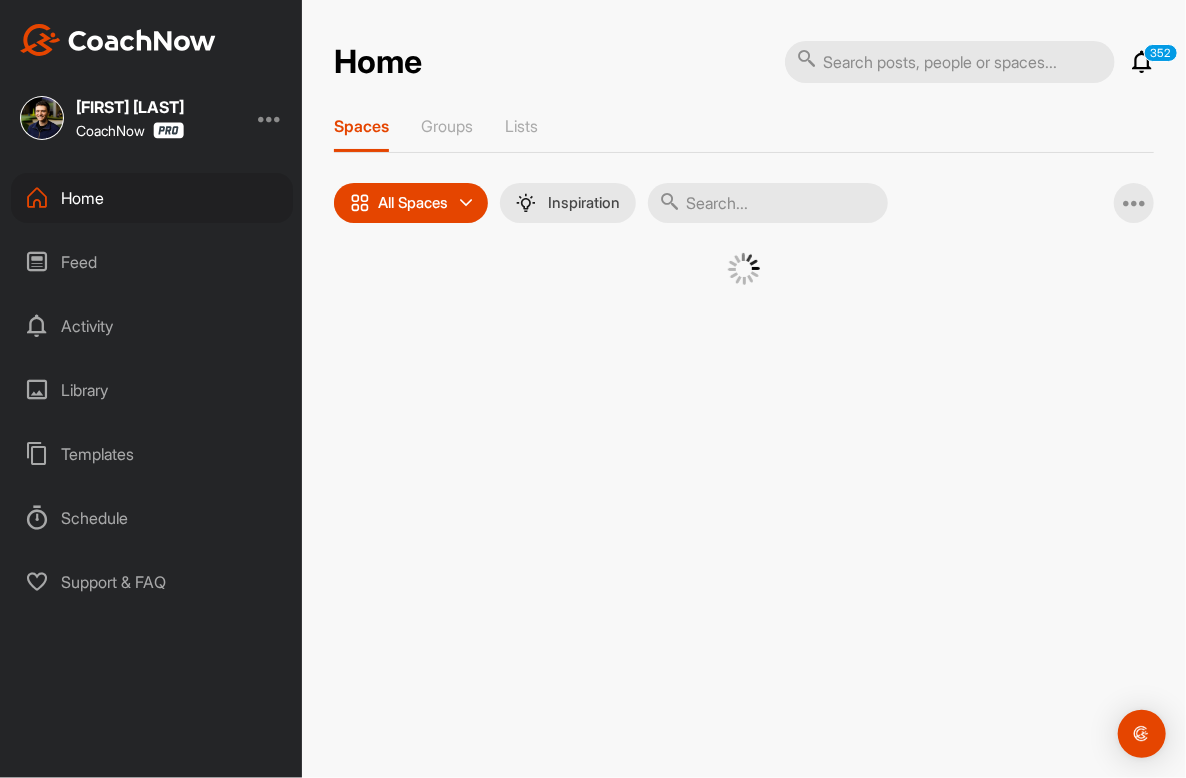 paste on "[FIRST] [LAST]" 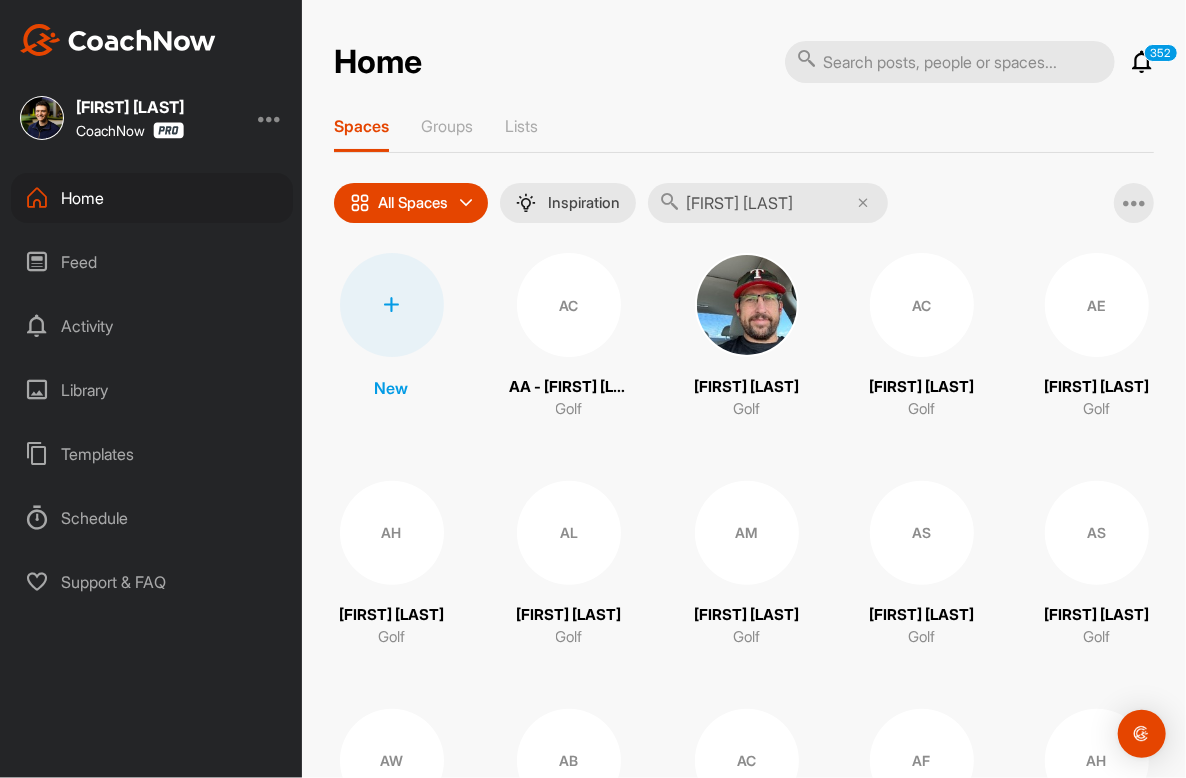 type on "[FIRST] [LAST]" 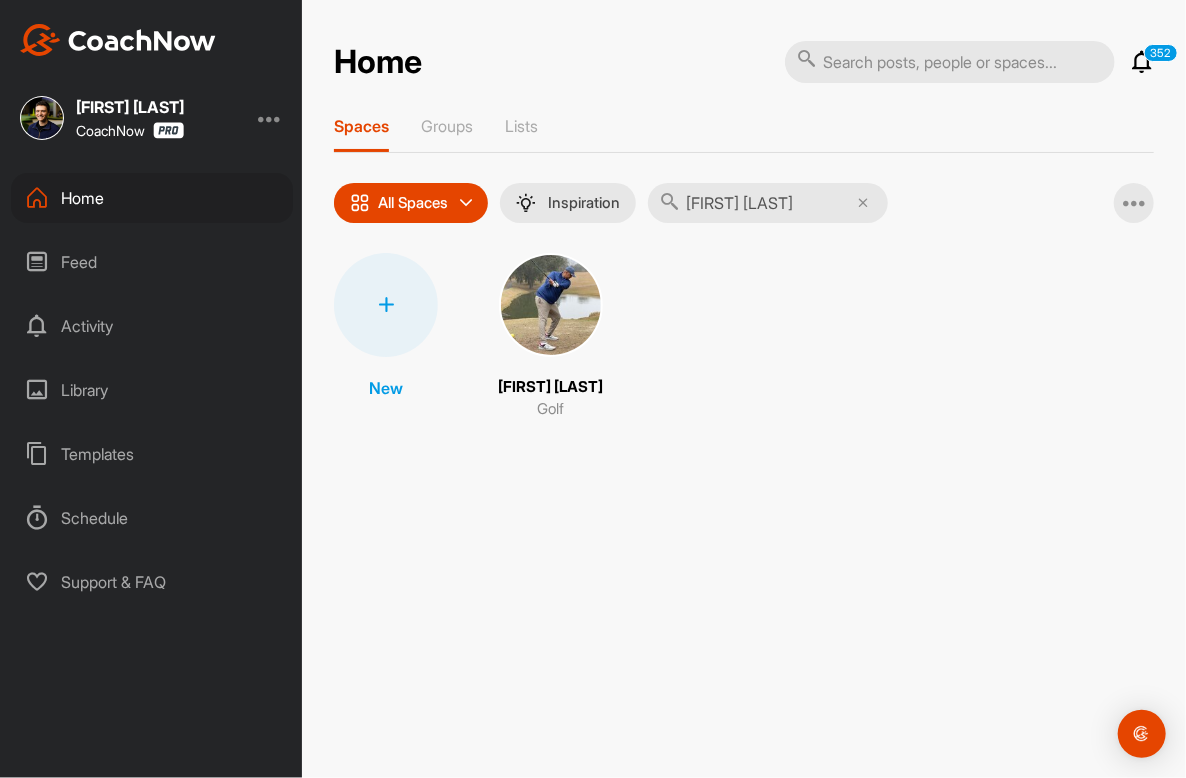 click at bounding box center [551, 305] 